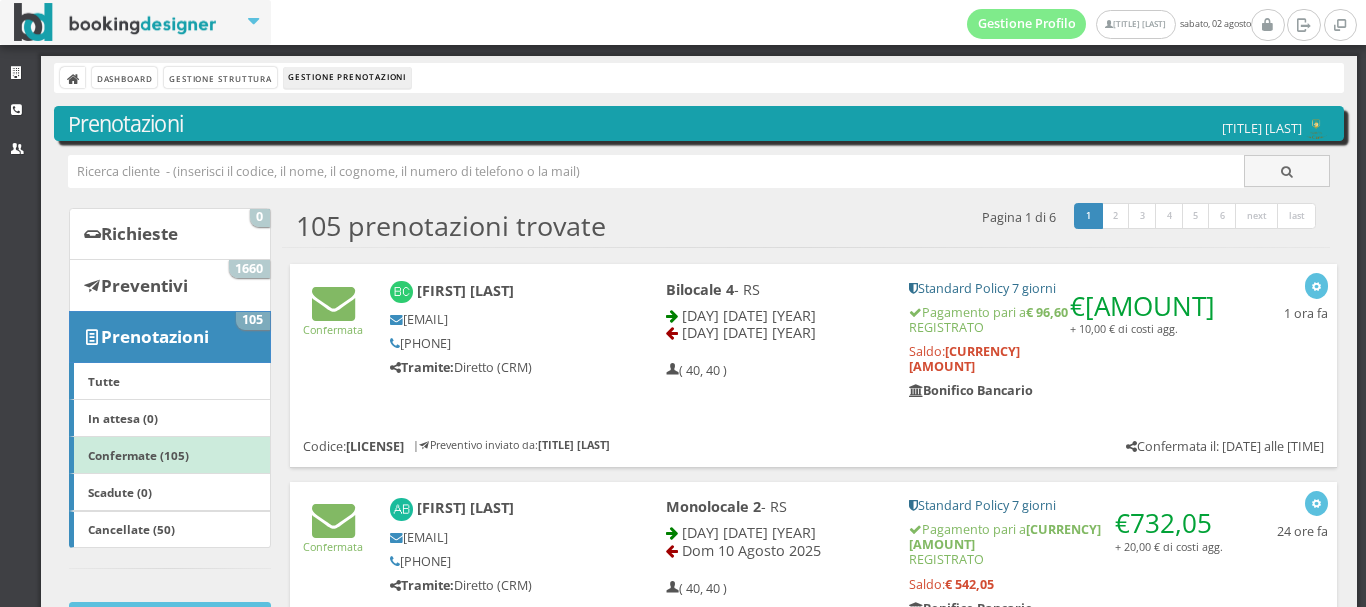 scroll, scrollTop: 0, scrollLeft: 0, axis: both 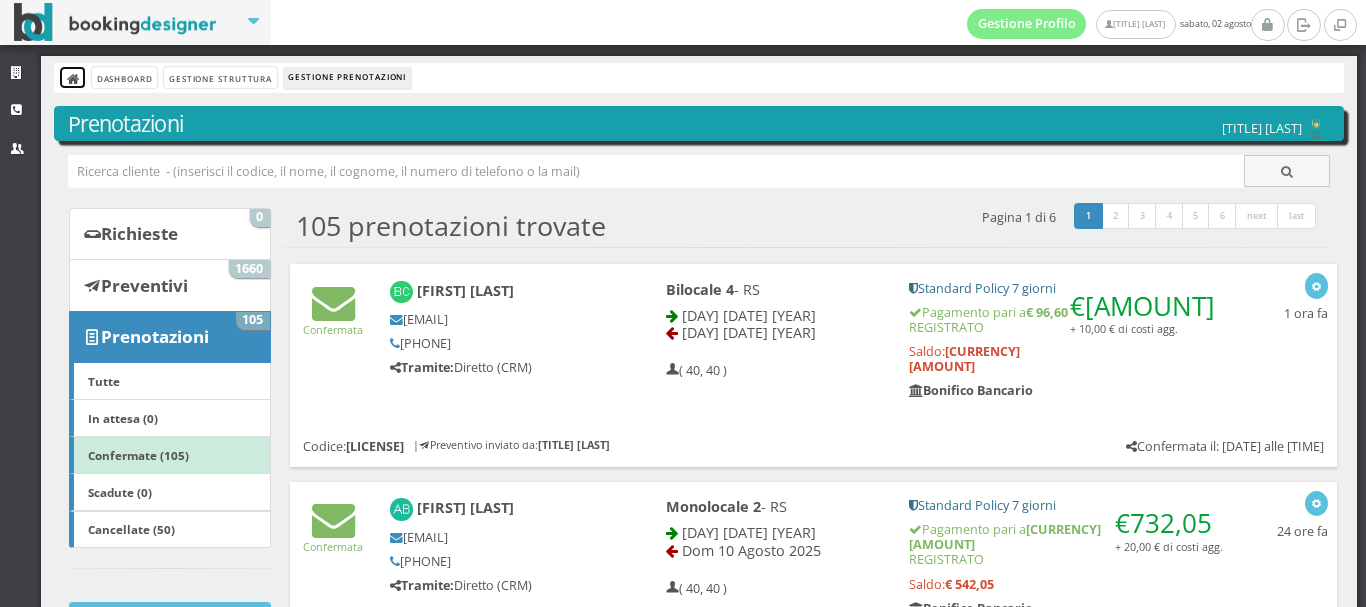 click at bounding box center [74, 80] 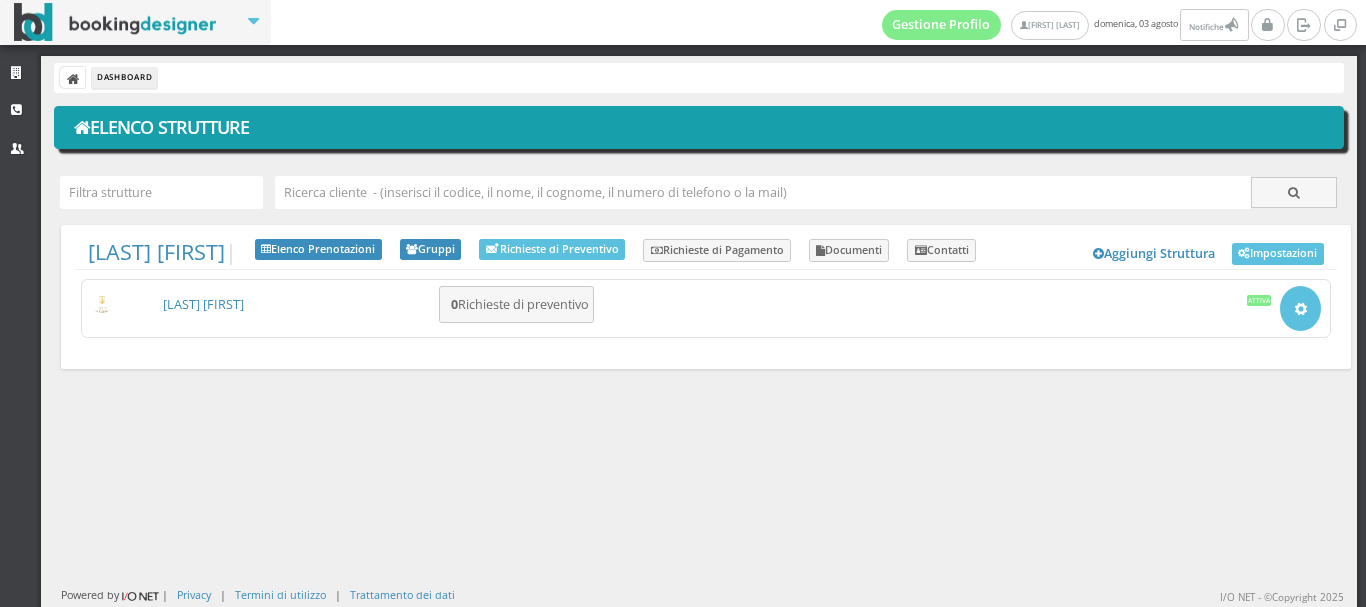 scroll, scrollTop: 0, scrollLeft: 0, axis: both 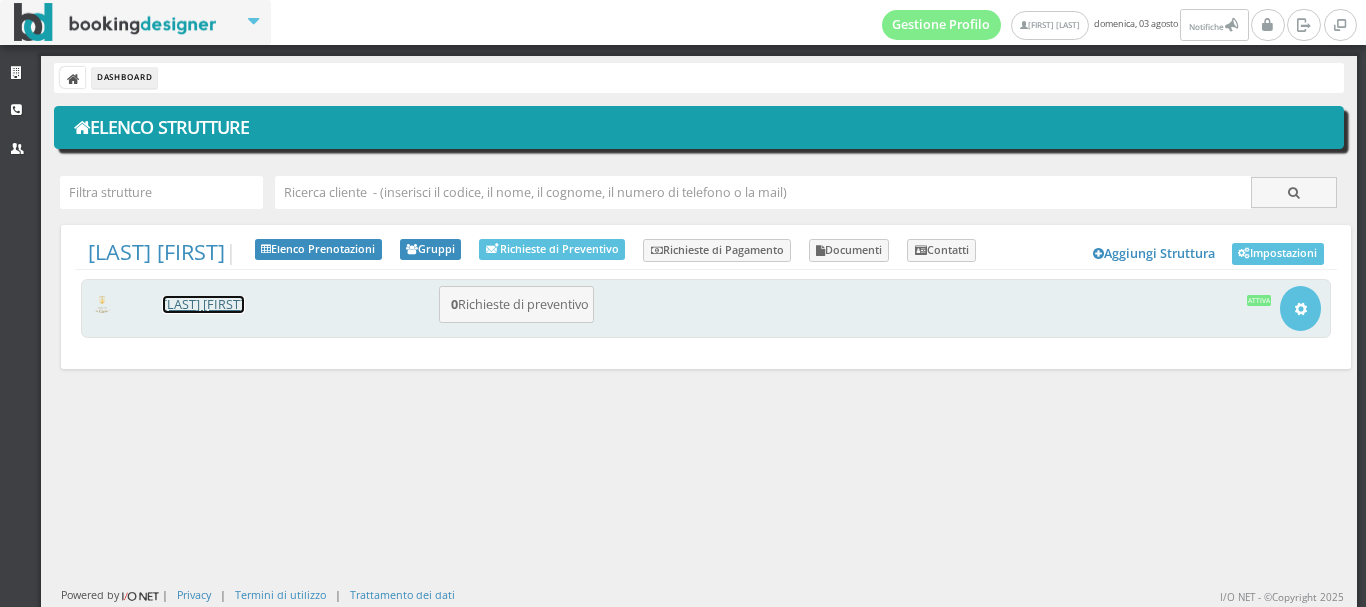 click on "Tenuta Don Carmelo" at bounding box center [203, 304] 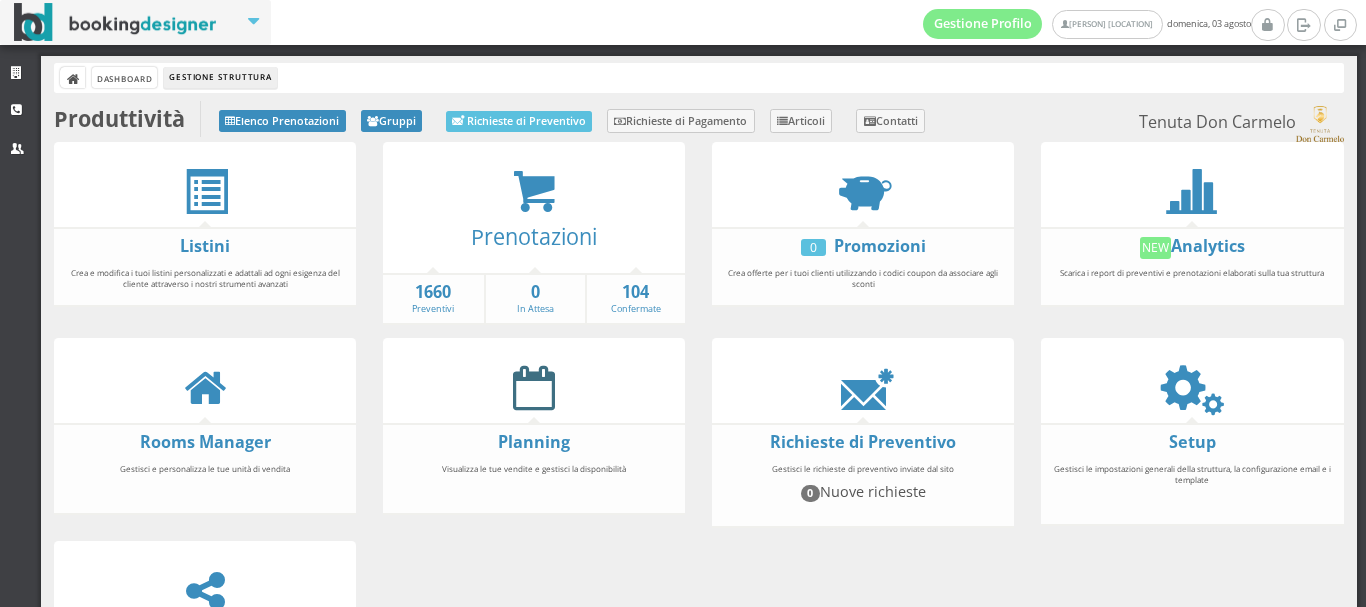 scroll, scrollTop: 0, scrollLeft: 0, axis: both 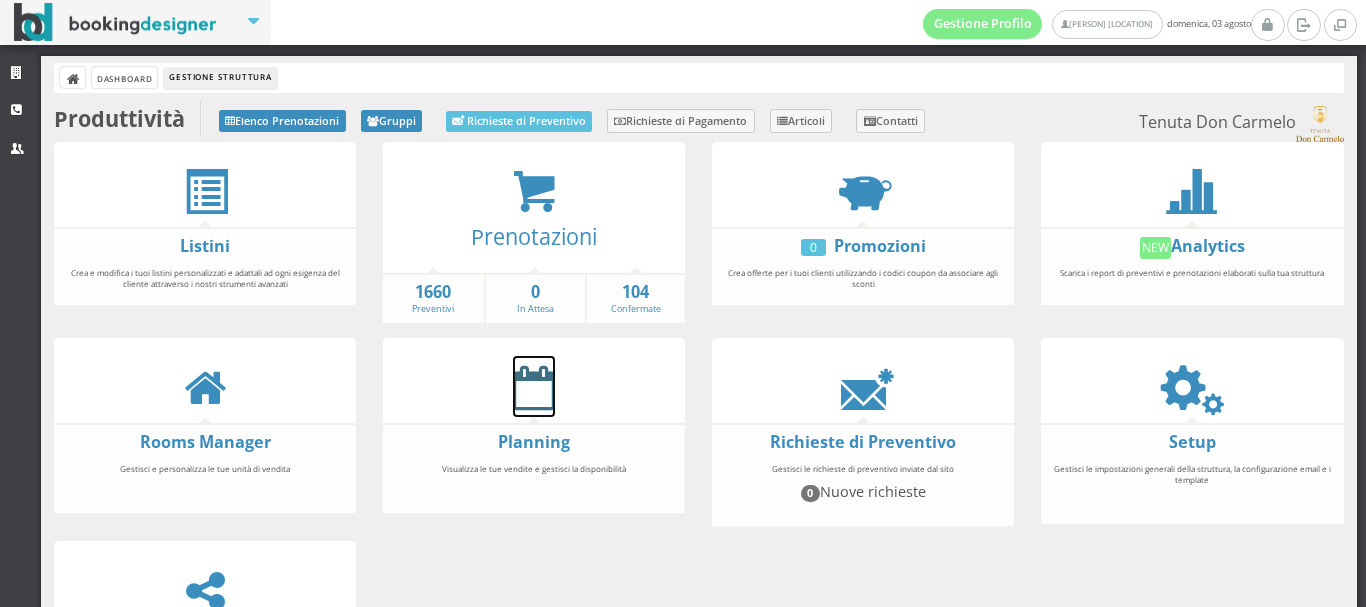 click at bounding box center (534, 387) 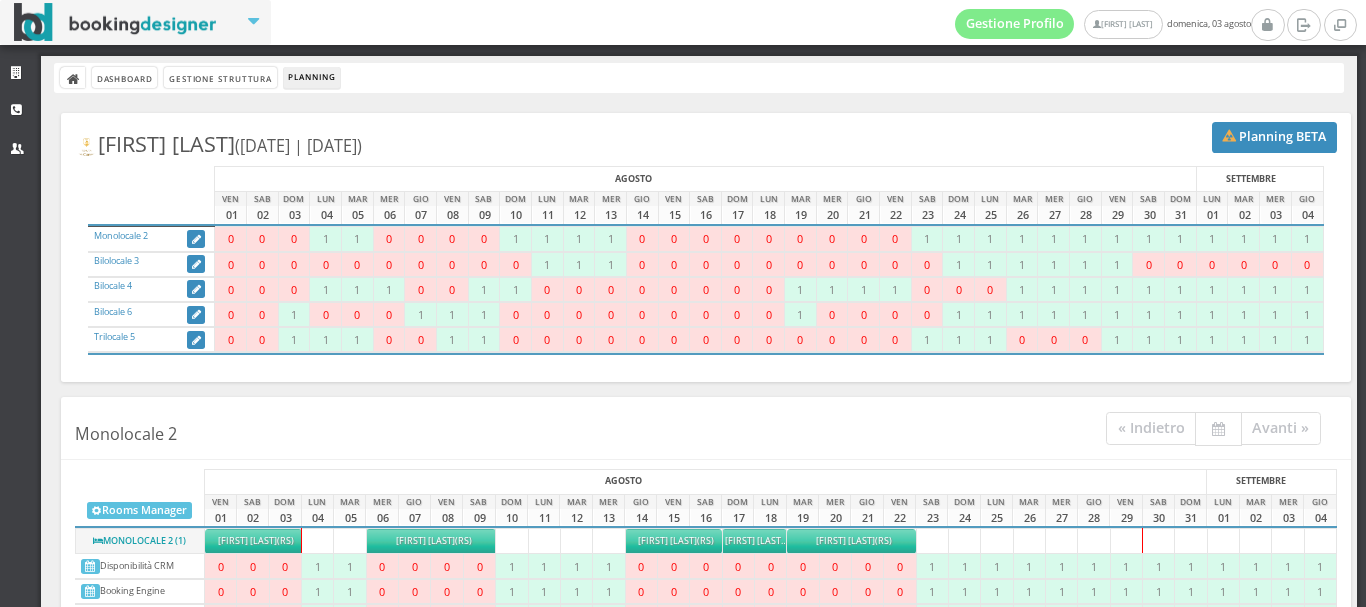 scroll, scrollTop: 0, scrollLeft: 0, axis: both 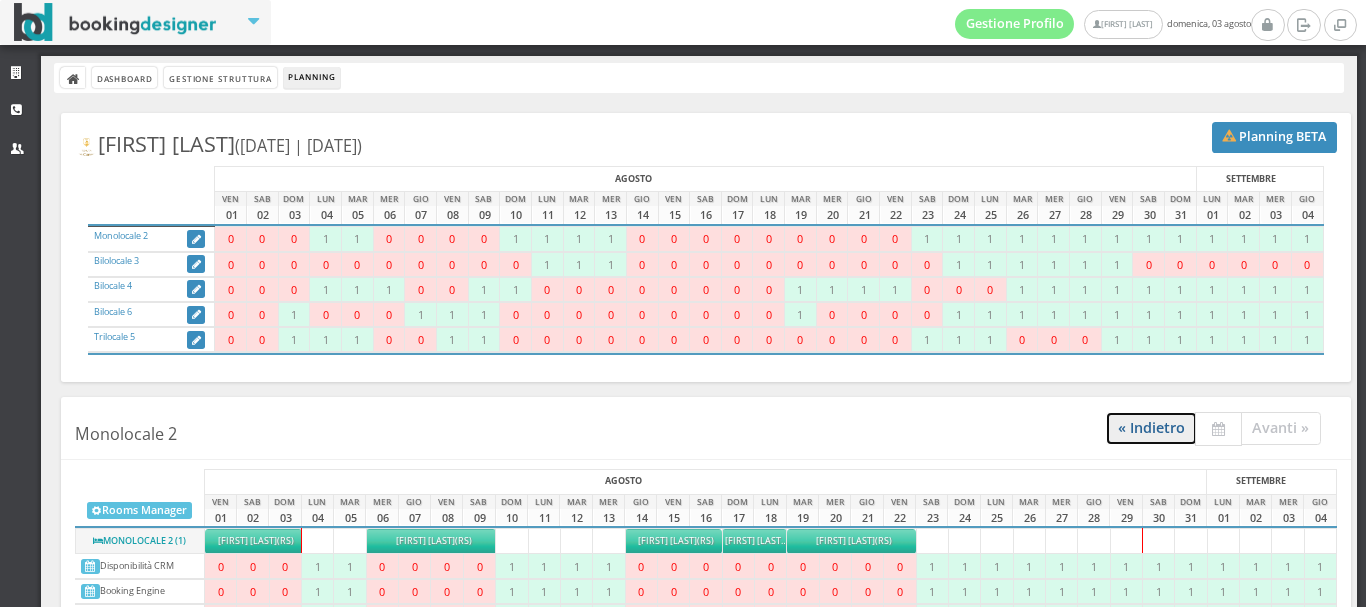 click on "« Indietro" at bounding box center (1151, 428) 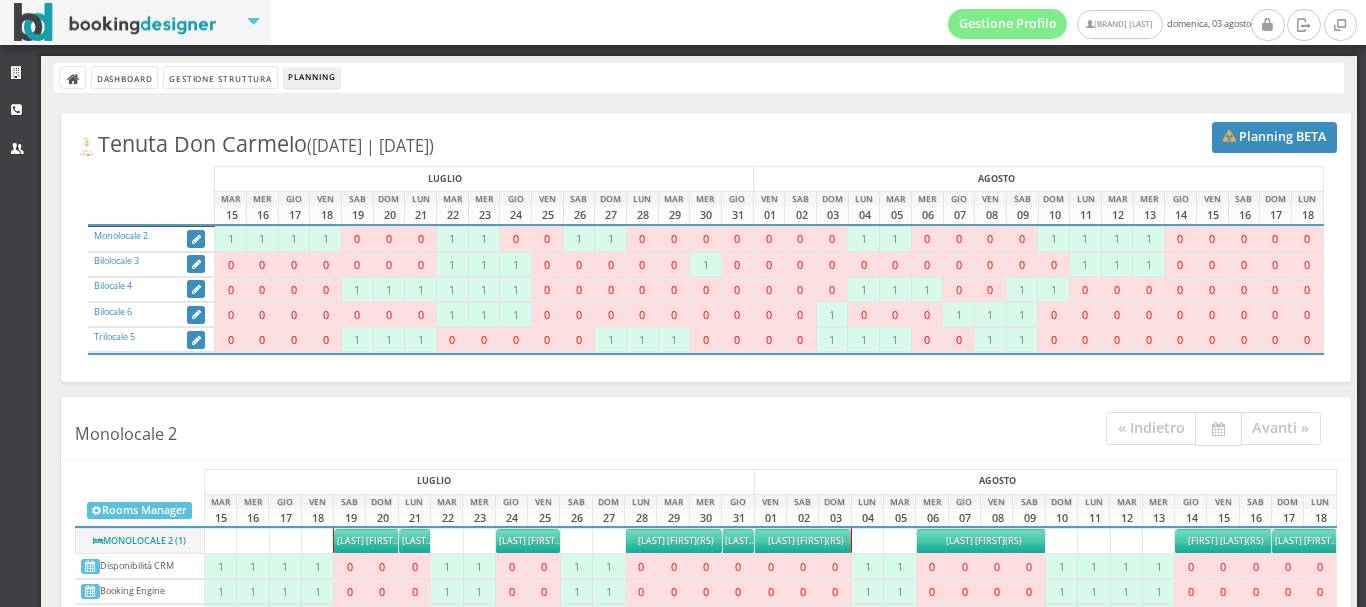scroll, scrollTop: 0, scrollLeft: 0, axis: both 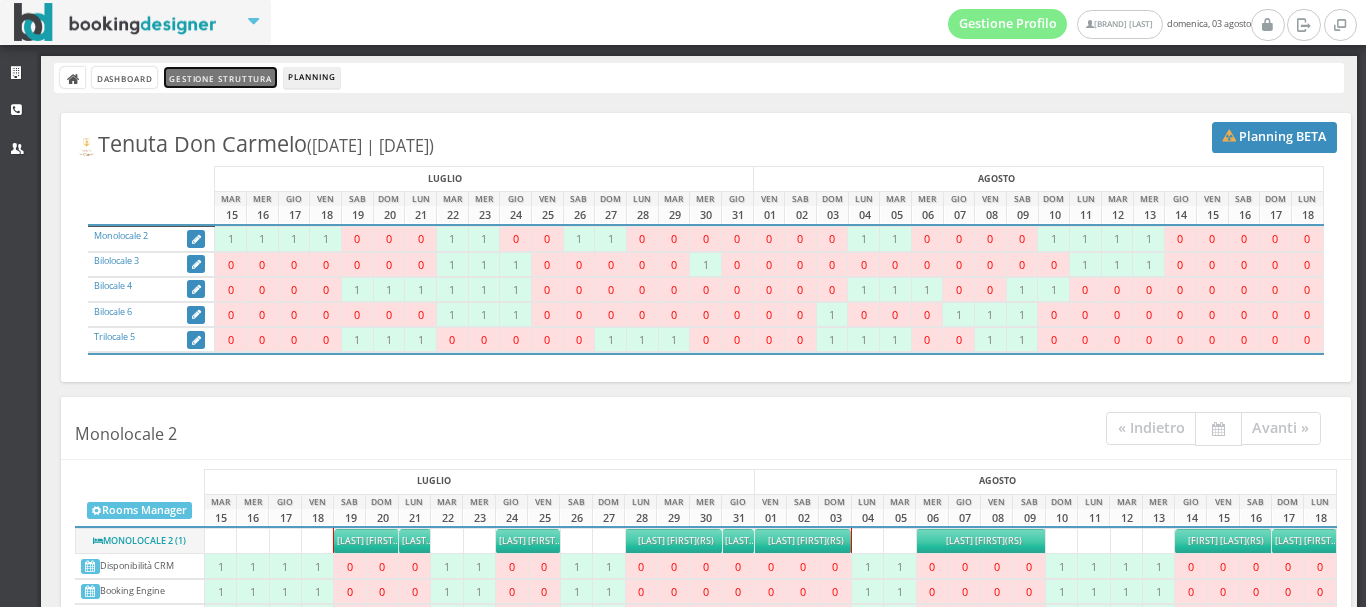 click on "Gestione Struttura" at bounding box center [220, 77] 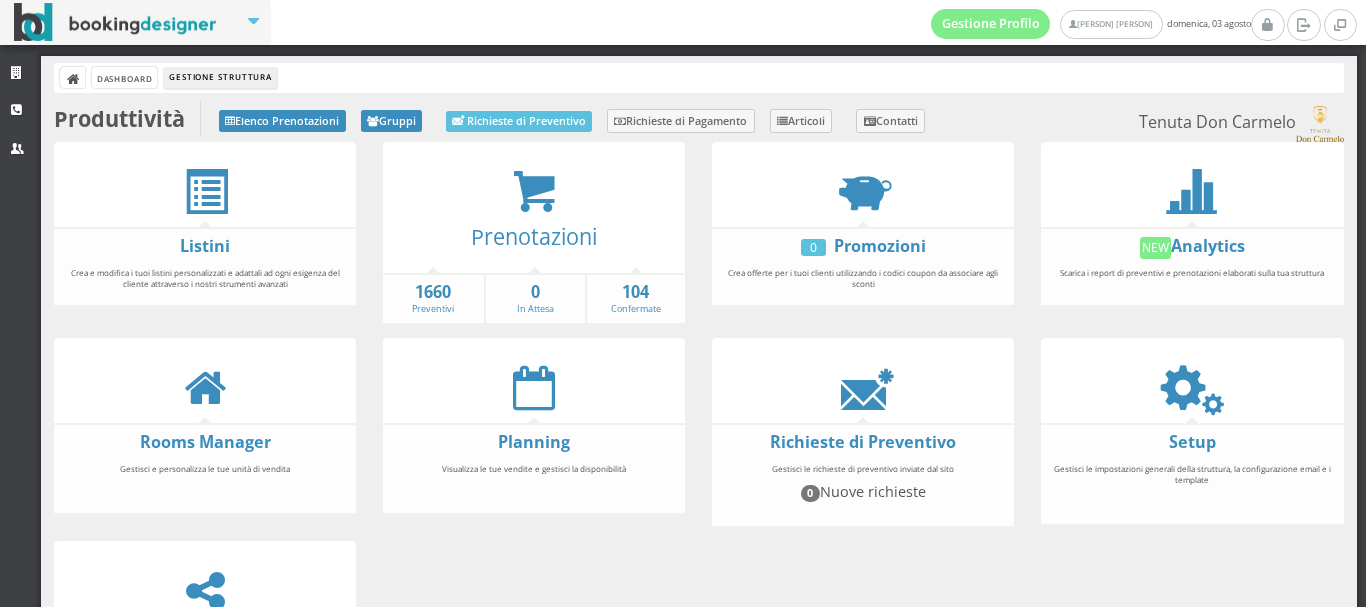 scroll, scrollTop: 0, scrollLeft: 0, axis: both 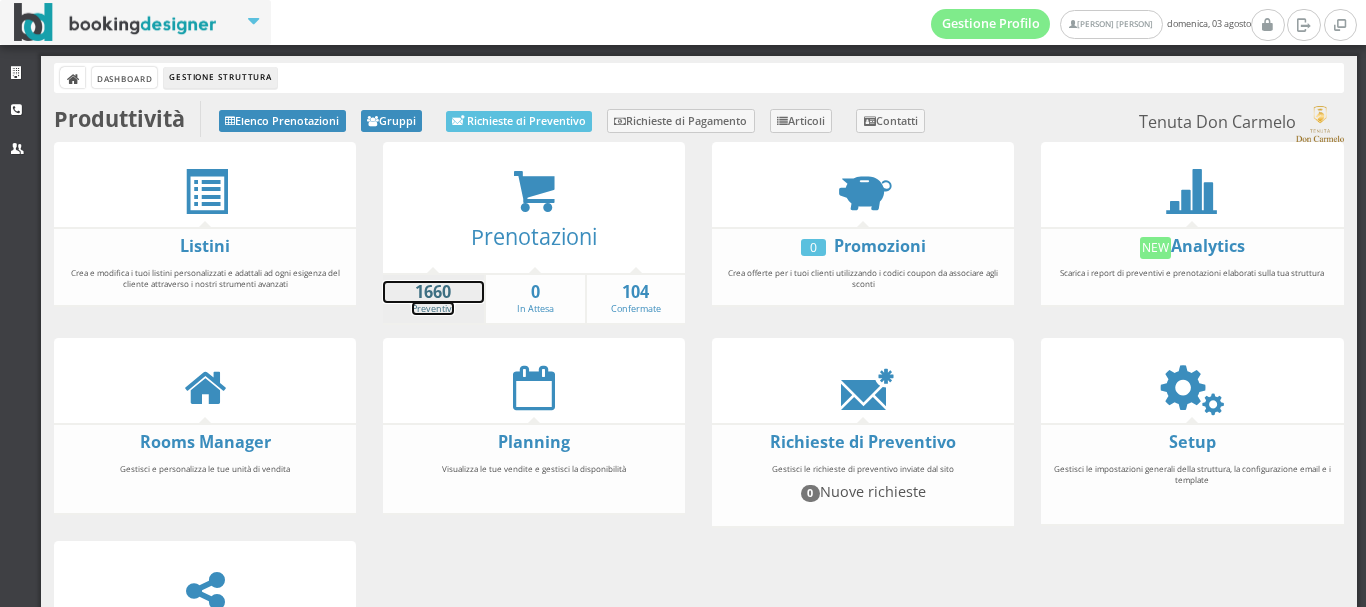 click on "1660" at bounding box center (433, 292) 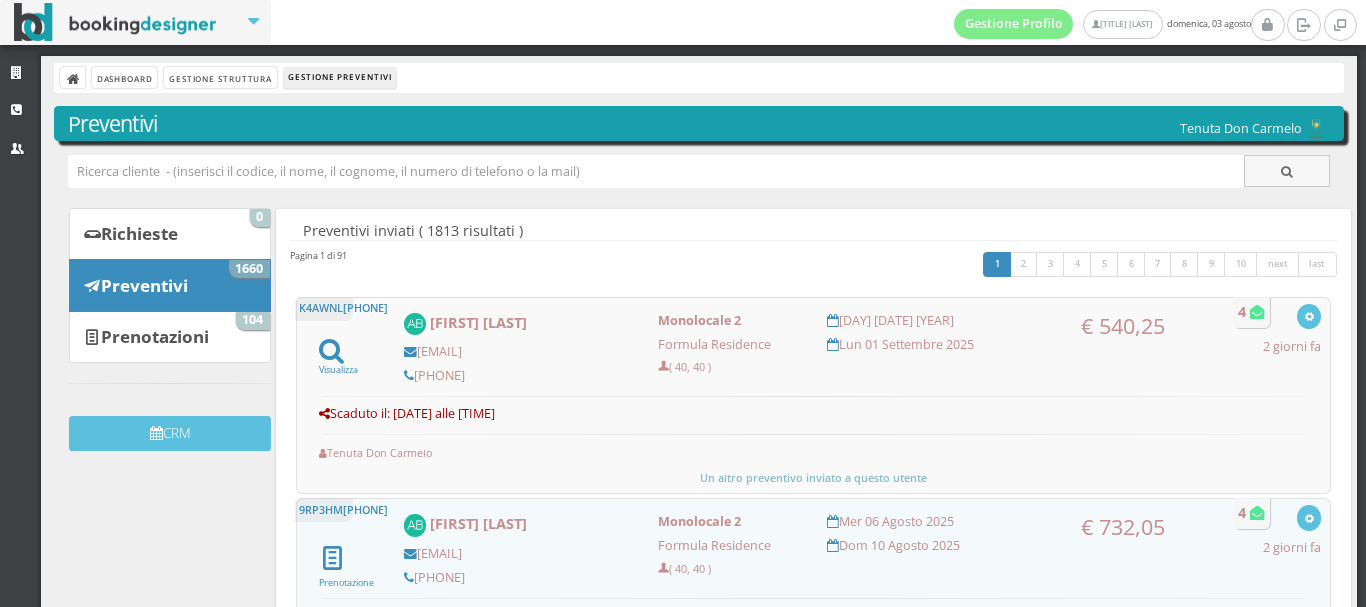 scroll, scrollTop: 0, scrollLeft: 0, axis: both 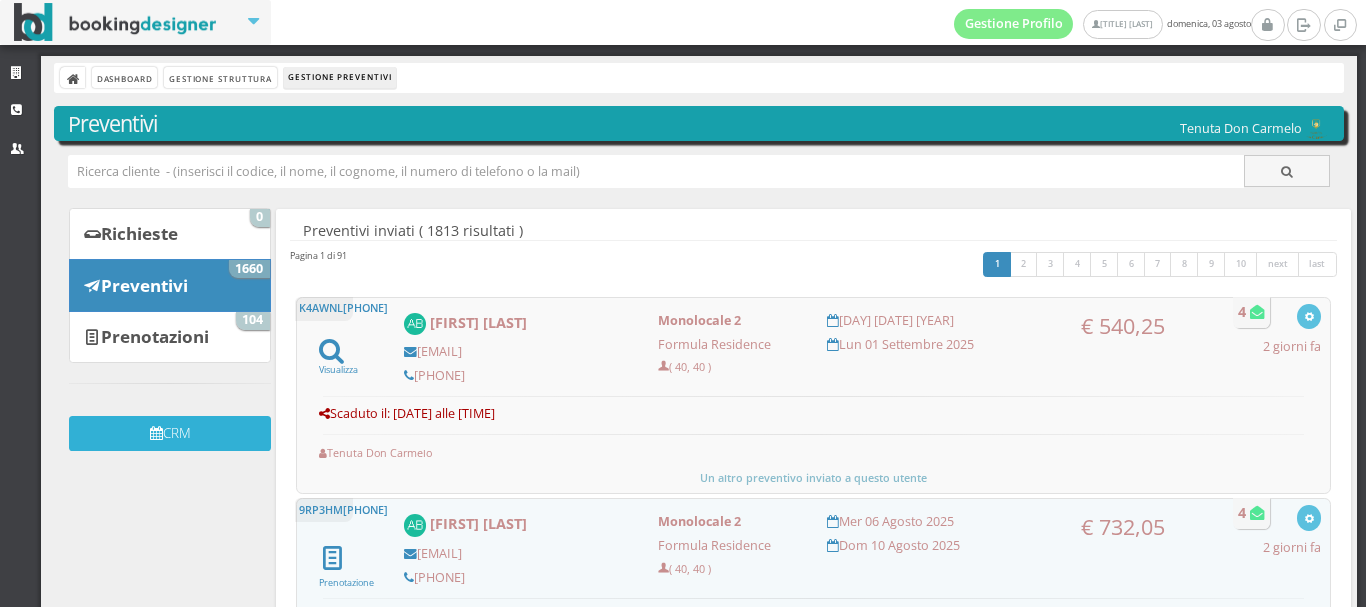 click on "CRM" at bounding box center [169, 433] 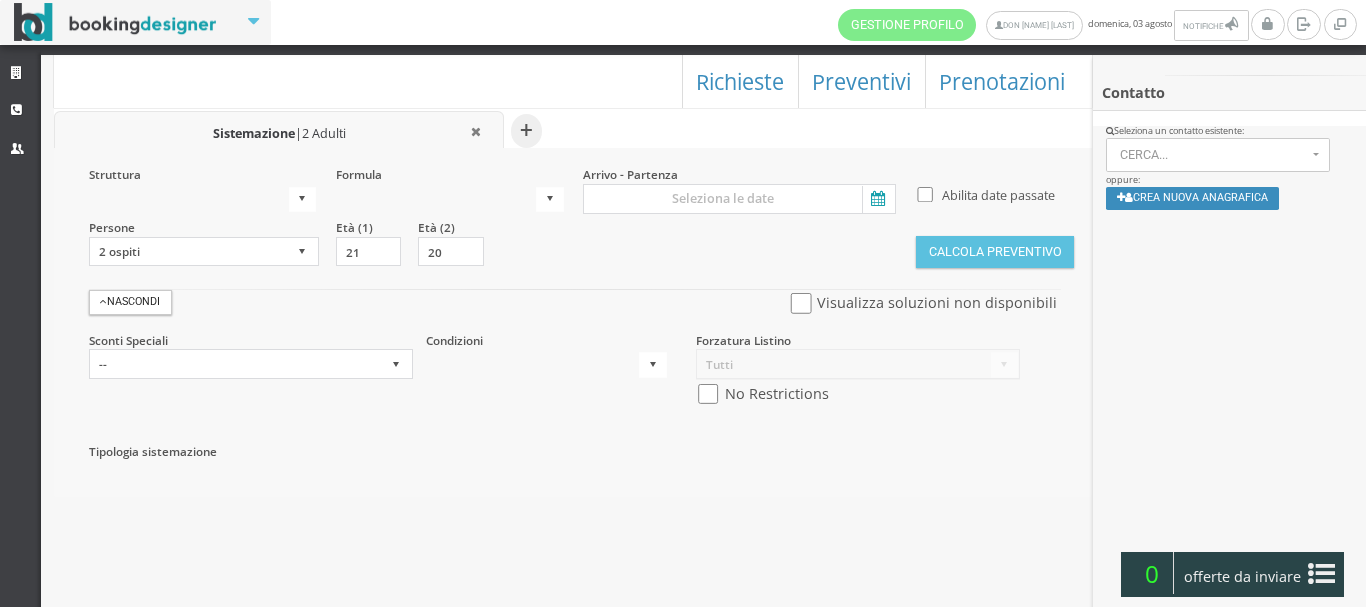 scroll, scrollTop: 0, scrollLeft: 0, axis: both 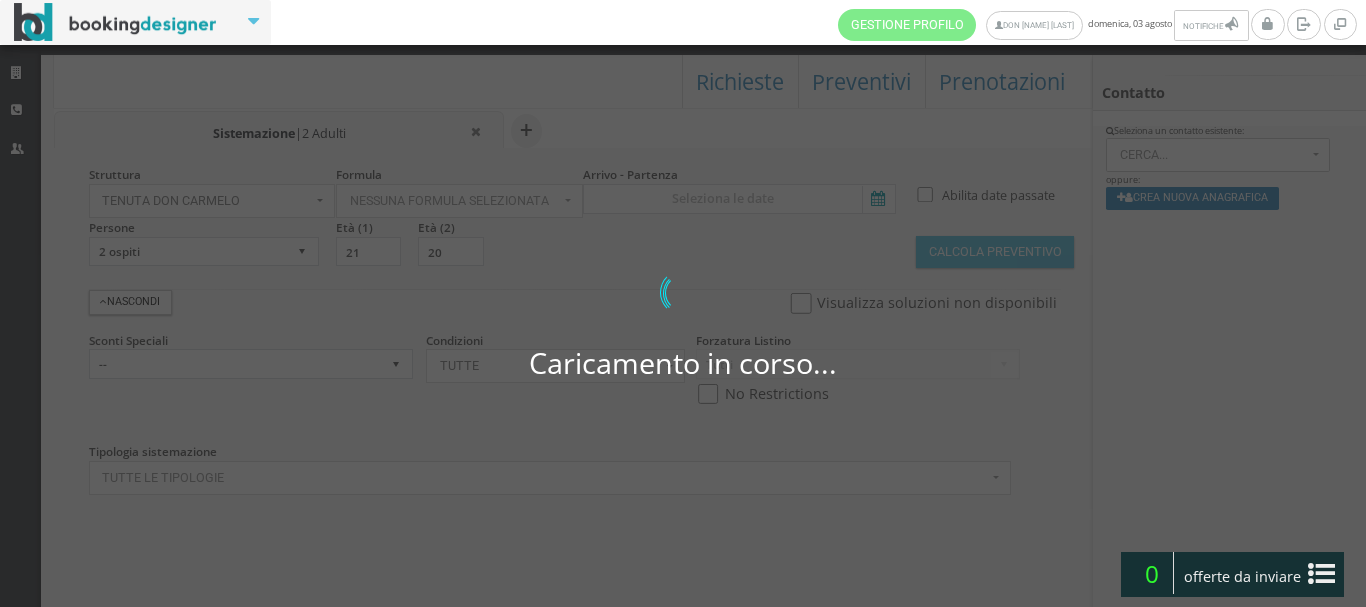 select 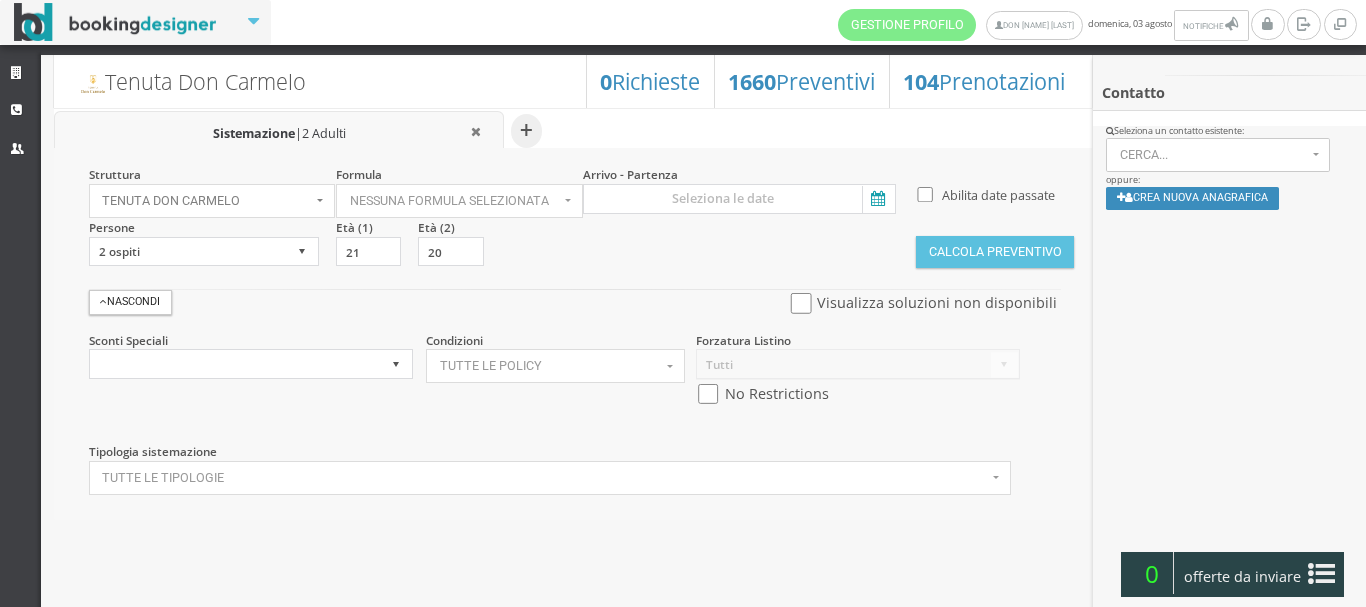 click at bounding box center [877, 199] 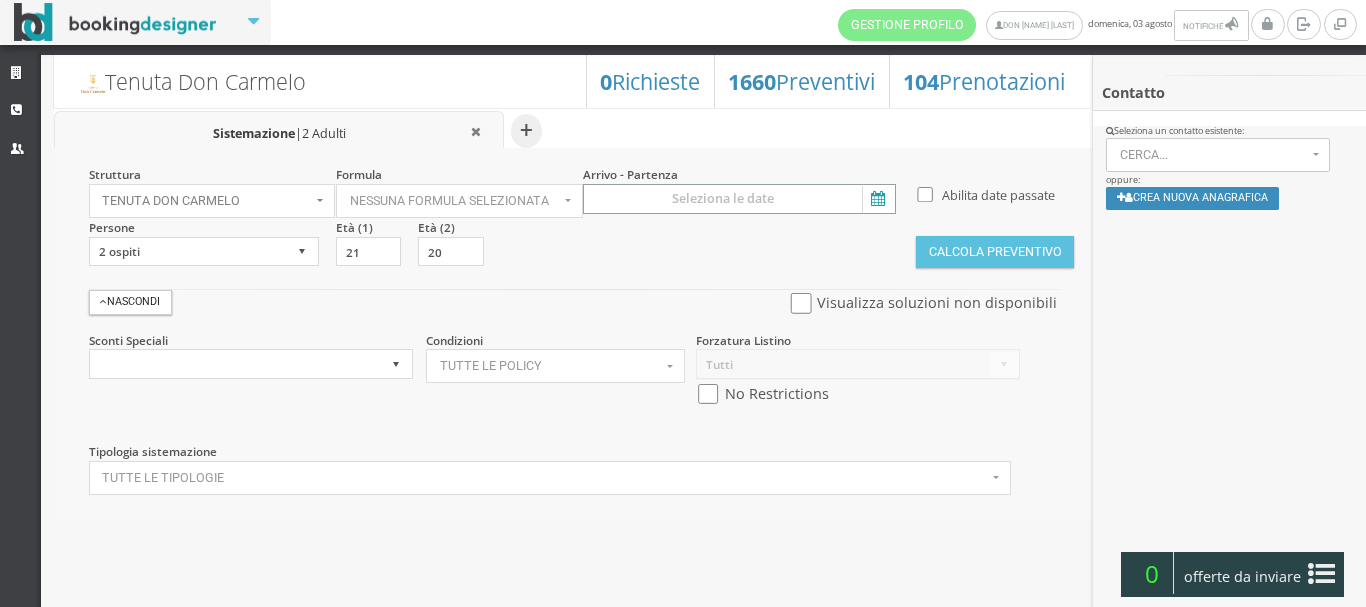 click at bounding box center (739, 199) 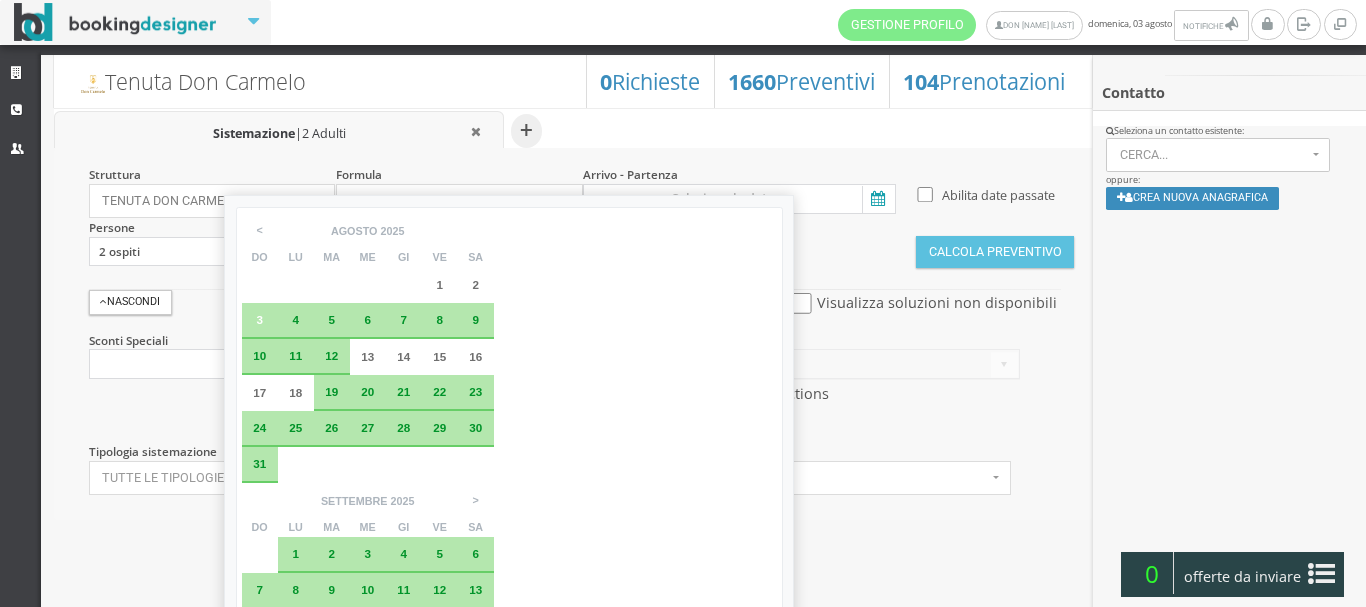 click on "5" at bounding box center [332, 320] 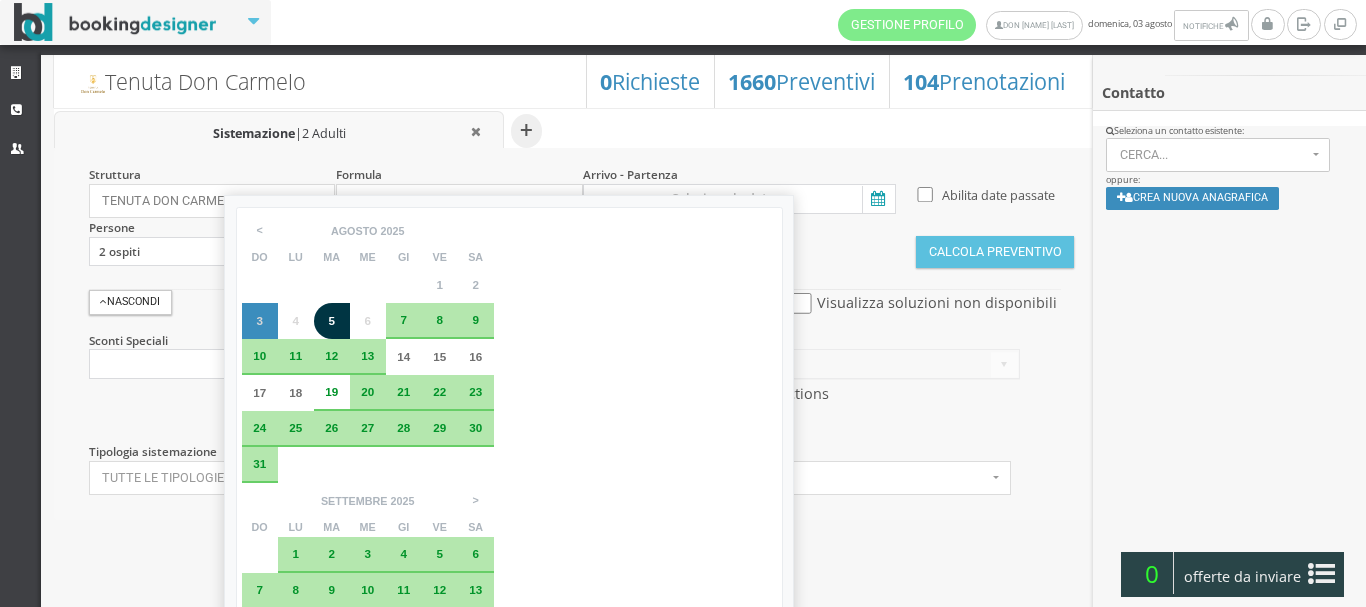 click on "Struttura
Tenuta Don Carmelo   × Seleziona Tenuta Don Carmelo Tenuta Don Carmelo
Tenuta Don Carmelo
Formula
Nessuna formula selezionata   × Seleziona Formula Residence Formula Residence
Arrivo - Partenza
Abilita date passate
Persone
1 ospite
2 ospiti
3 ospiti
4 ospiti
5 ospiti
6 ospiti
7 ospiti
8 ospiti
9 ospiti
10 ospiti
11 ospiti
12 ospiti
13 ospiti
14 ospiti
15 ospiti
16 ospiti
17 ospiti
18 ospiti
19 ospiti" at bounding box center [573, 333] 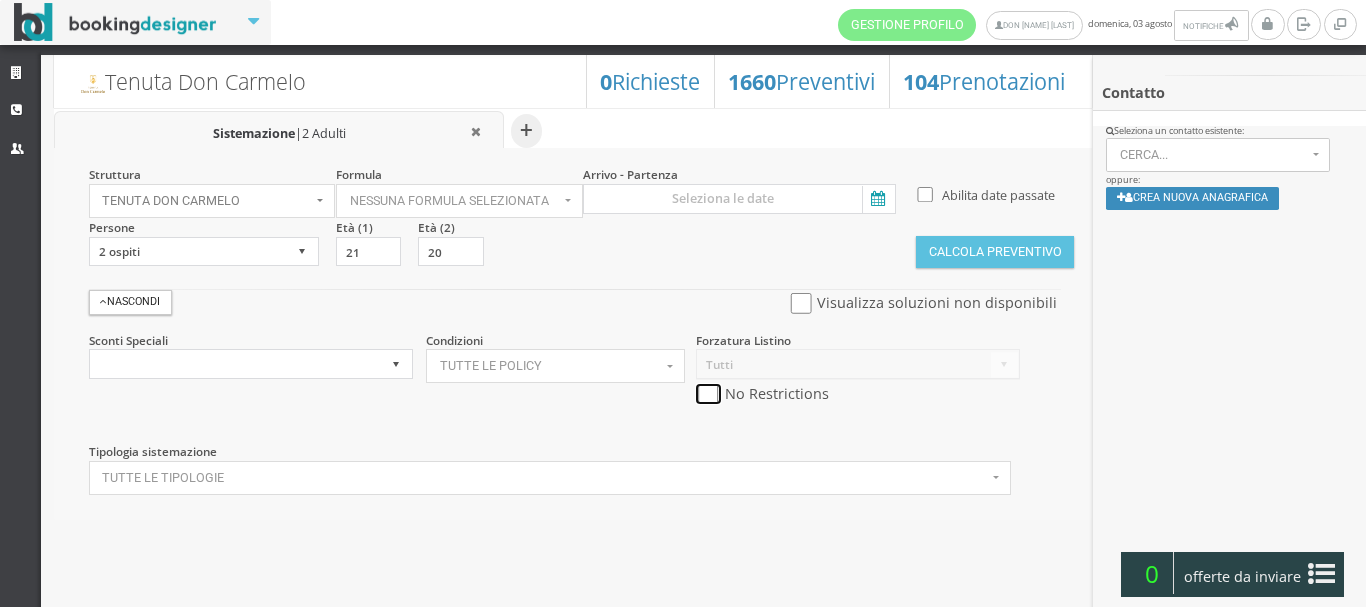 click at bounding box center [708, 394] 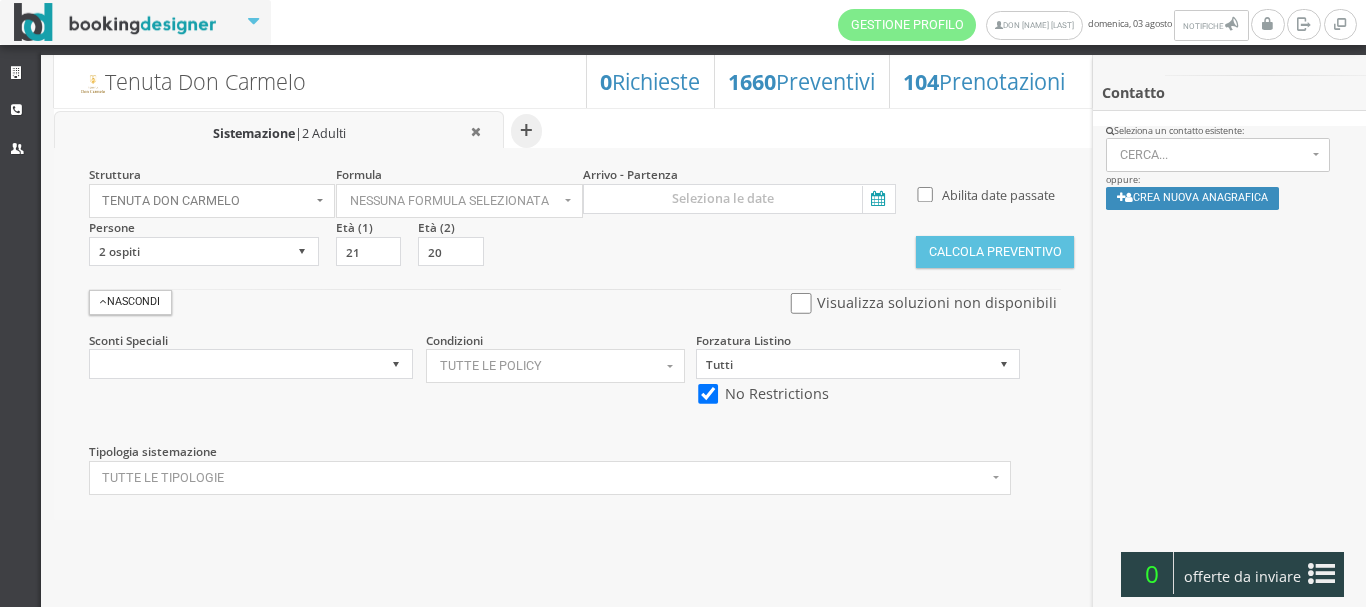 click at bounding box center [877, 199] 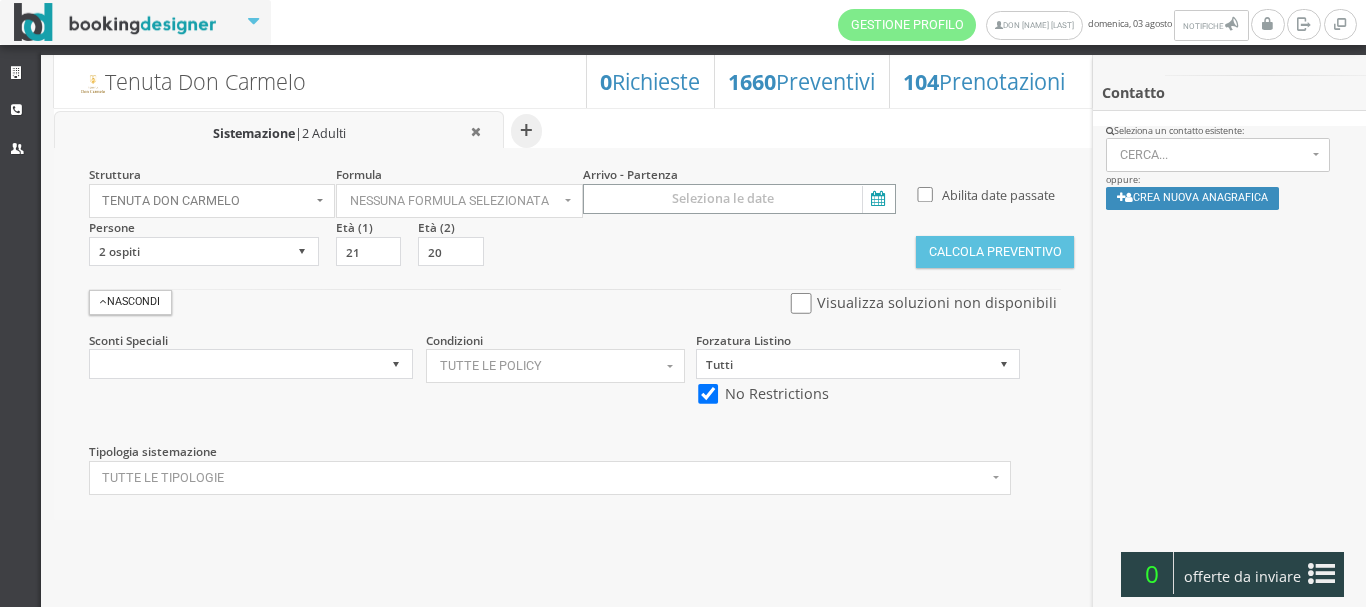 click at bounding box center (739, 199) 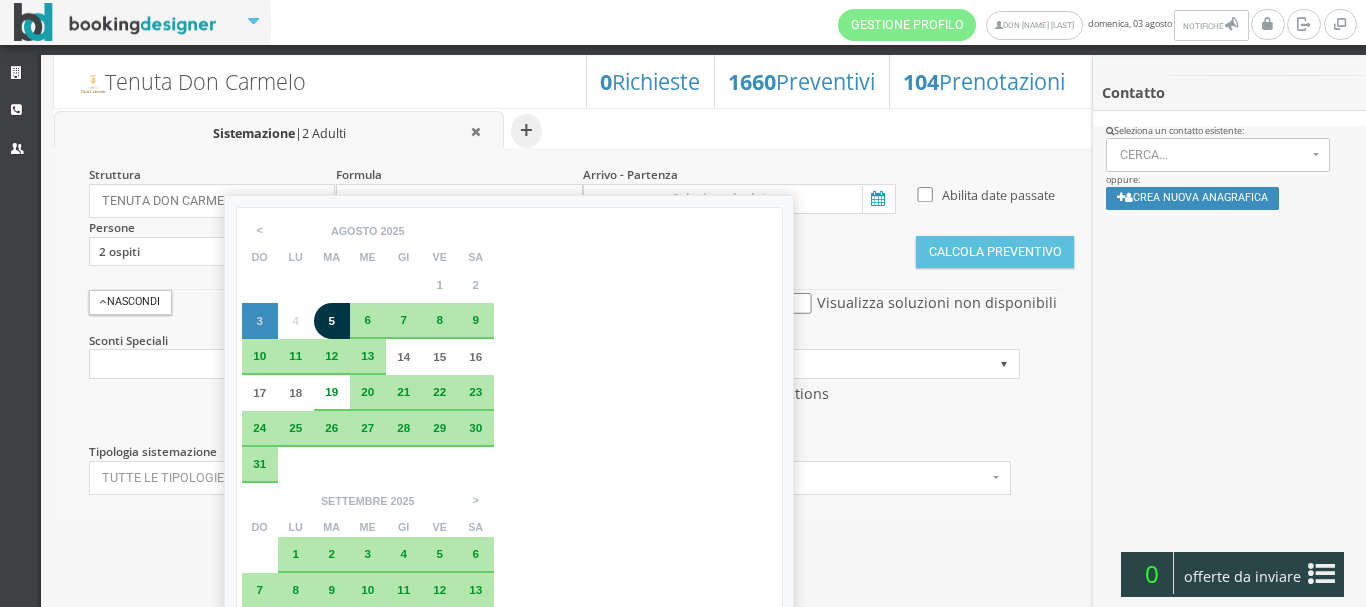 click on "5" at bounding box center [331, 320] 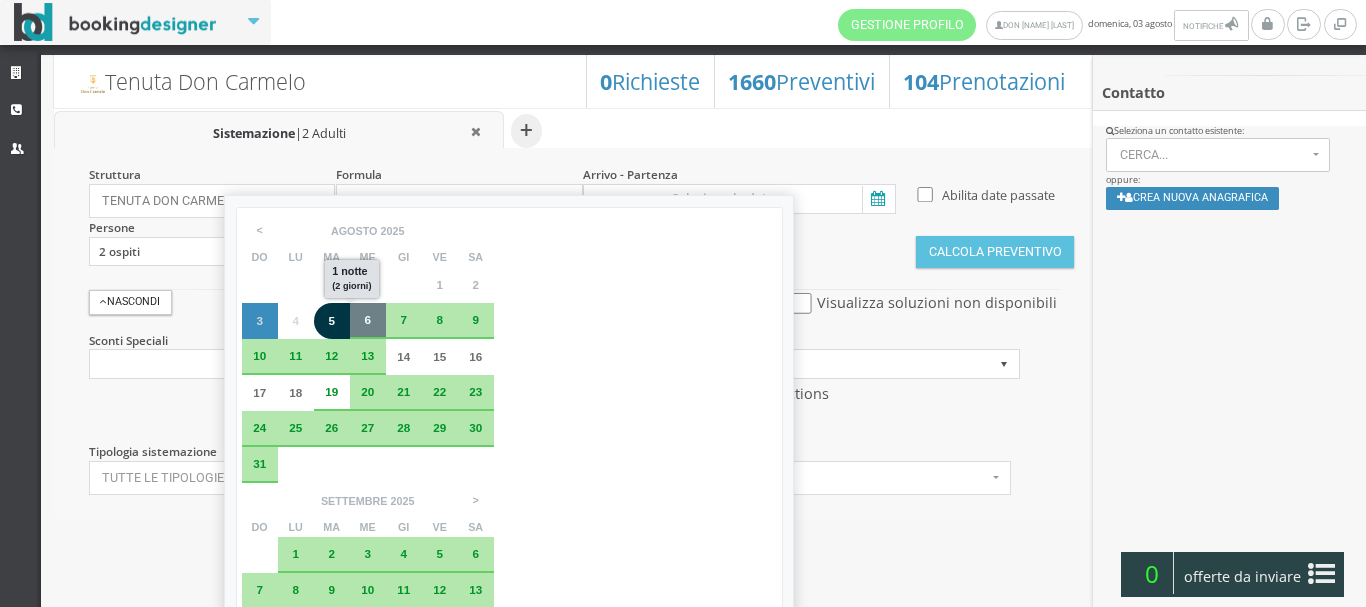 click on "6" at bounding box center [368, 320] 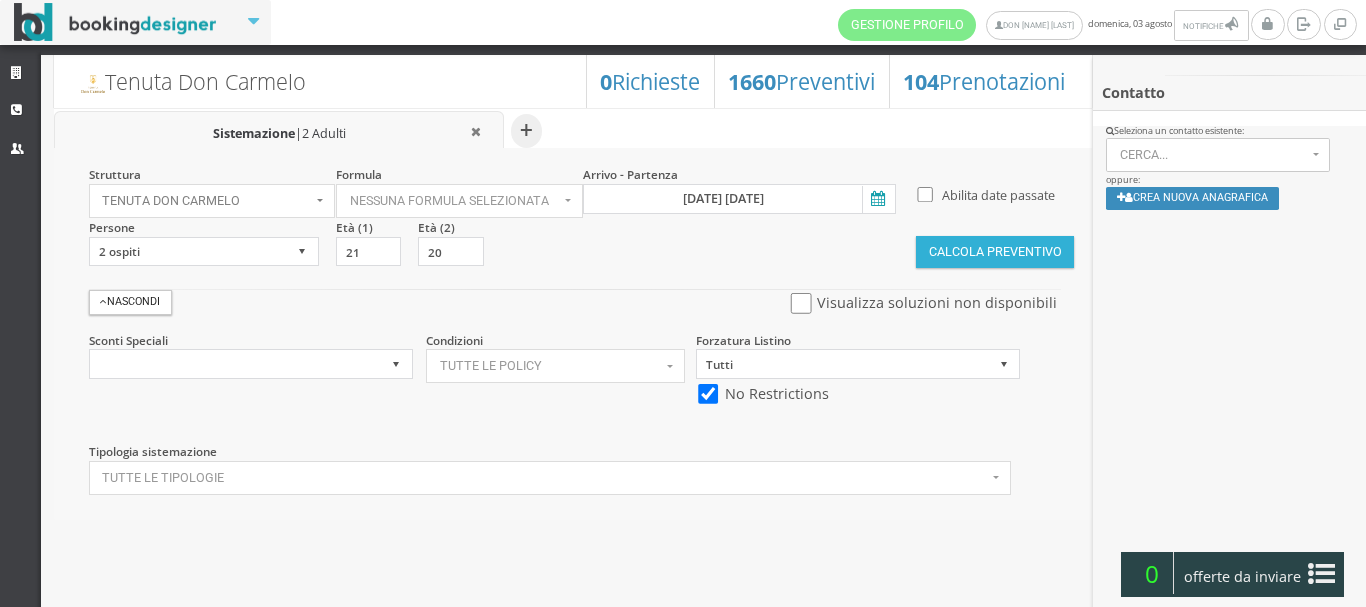 click on "Calcola Preventivo" at bounding box center [995, 252] 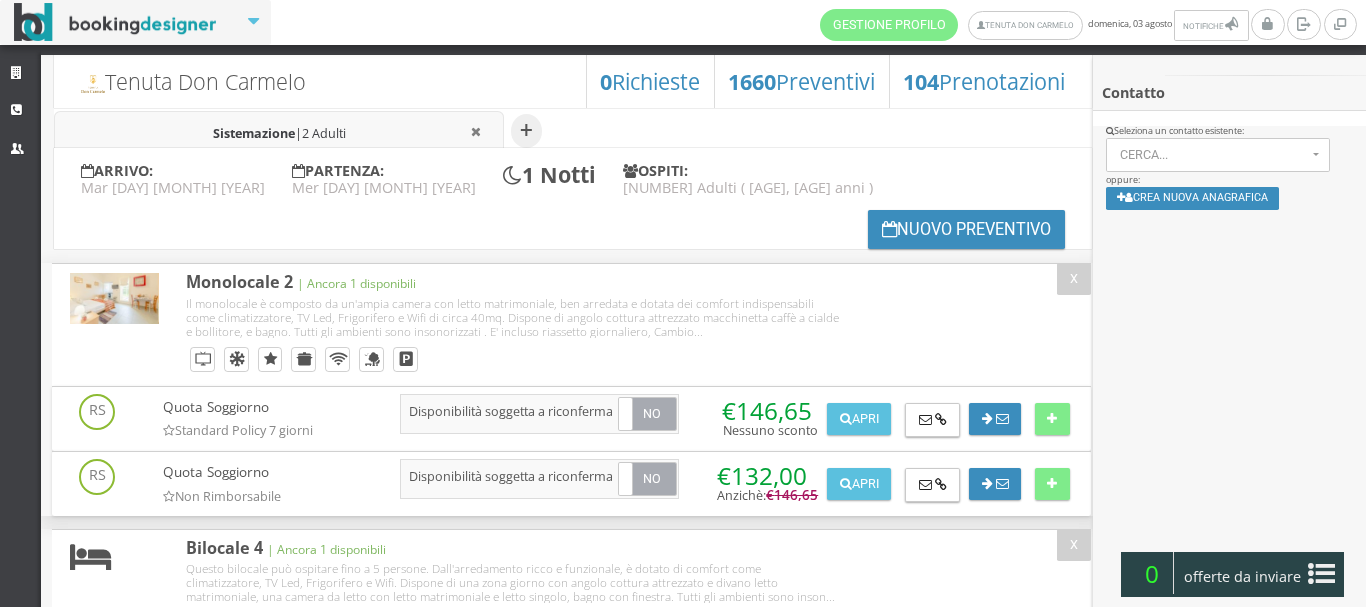 scroll, scrollTop: 0, scrollLeft: 0, axis: both 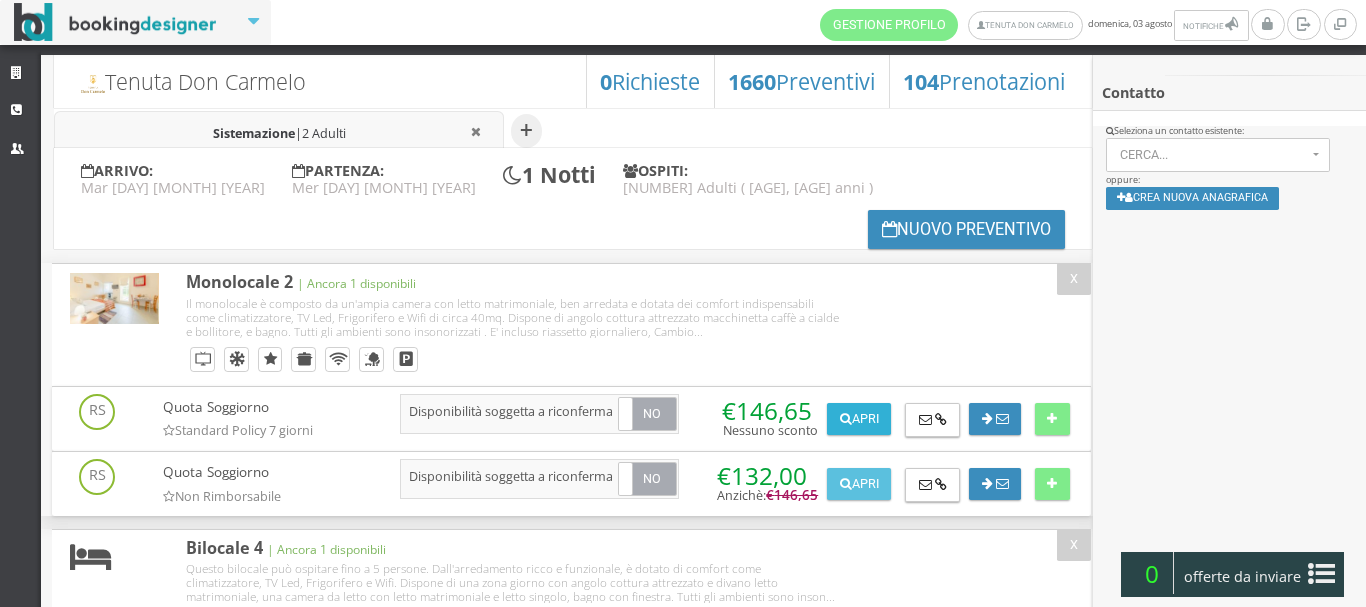 click at bounding box center (846, 419) 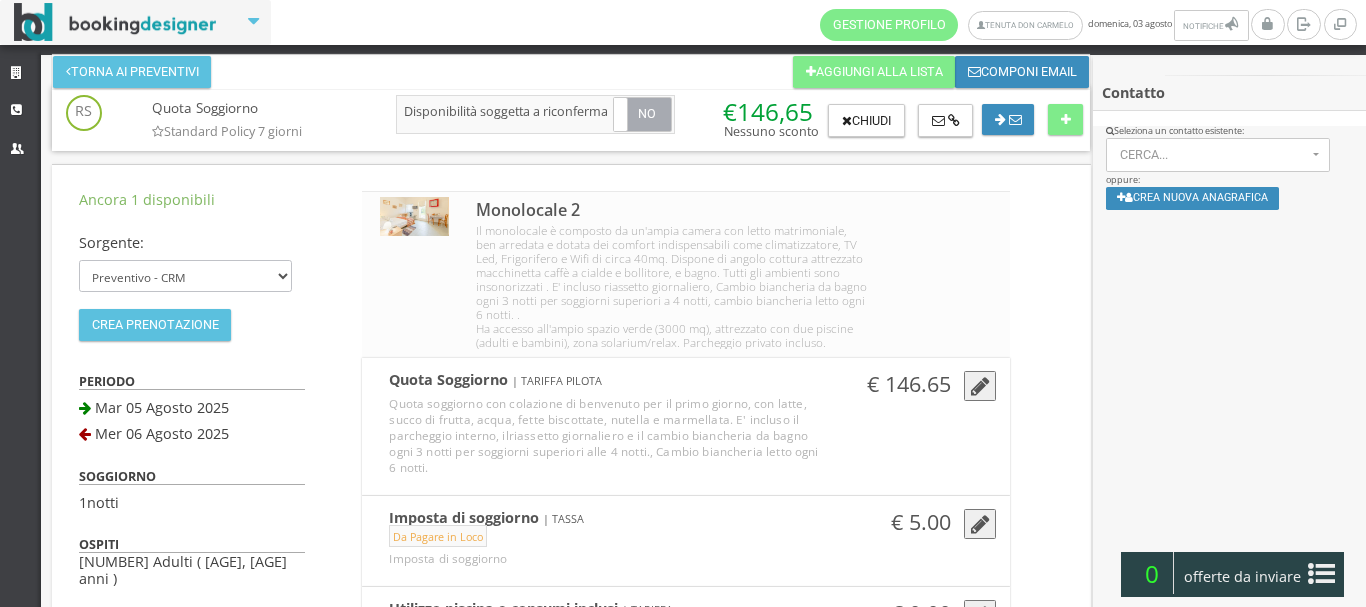 click at bounding box center (980, 387) 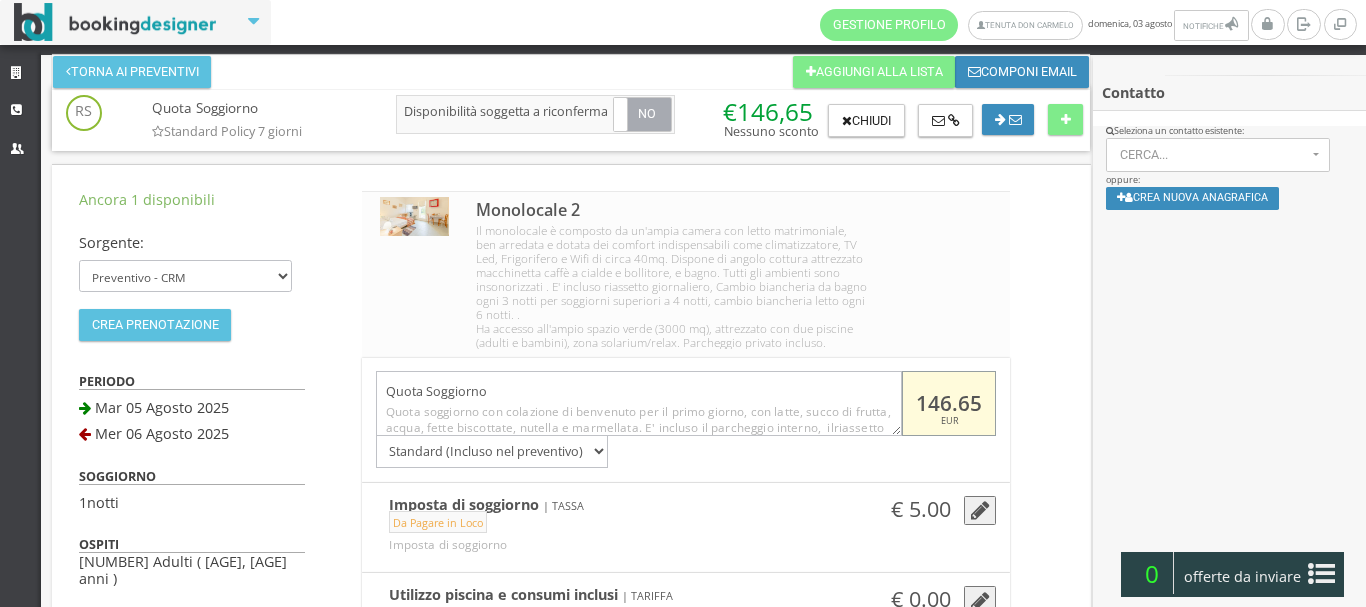click on "146.65" at bounding box center (949, 403) 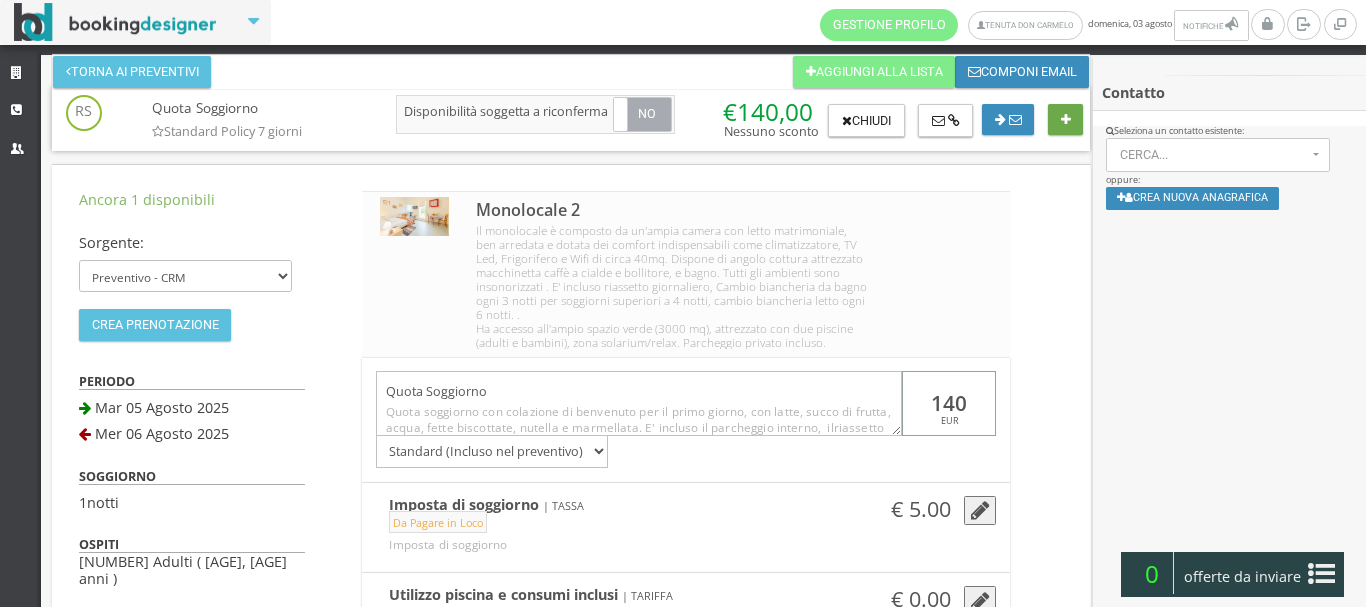 type on "140" 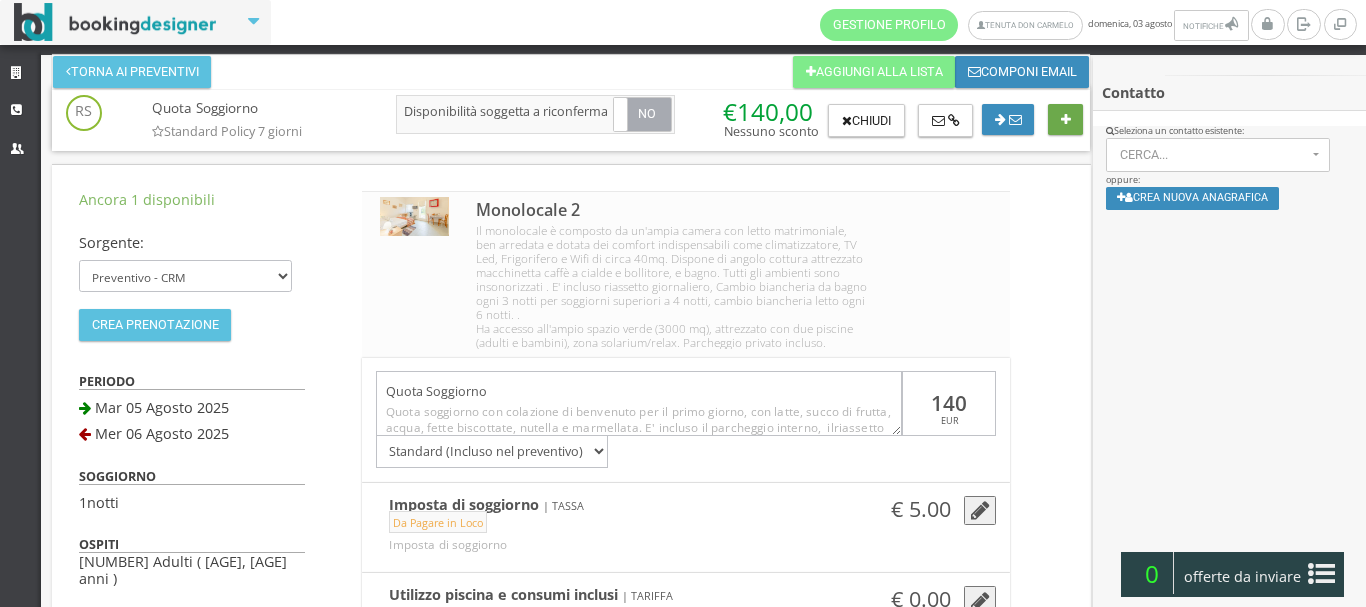 click at bounding box center [1065, 120] 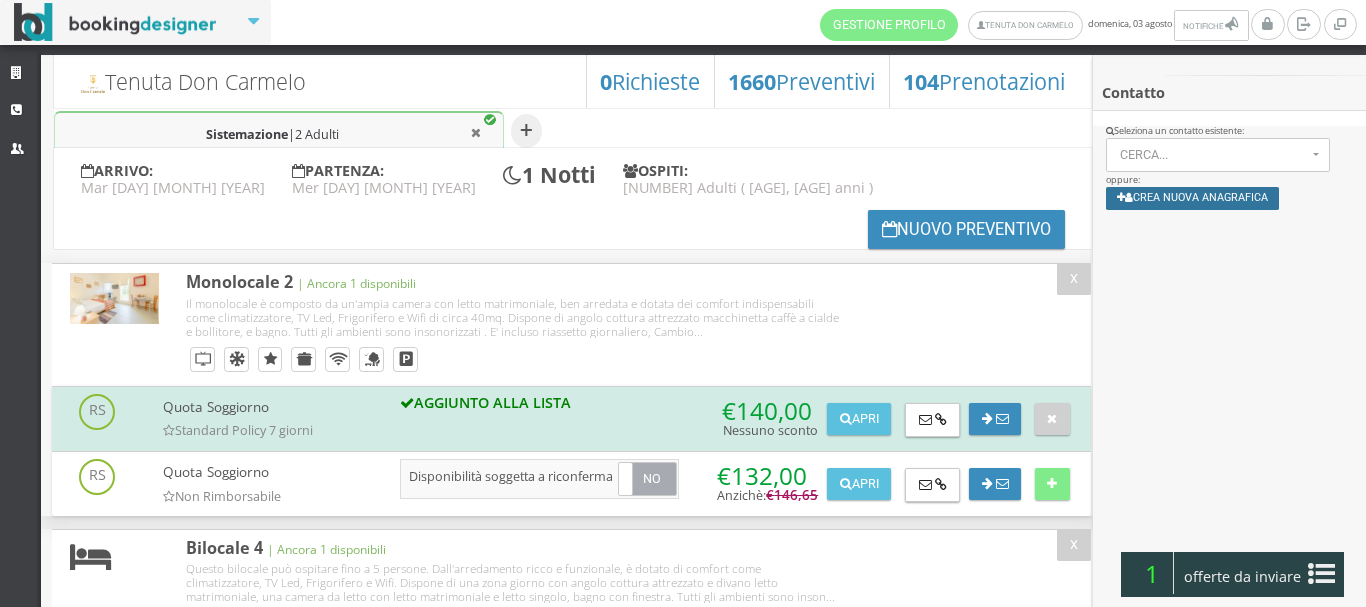 click on "Crea nuova anagrafica" at bounding box center [1192, 198] 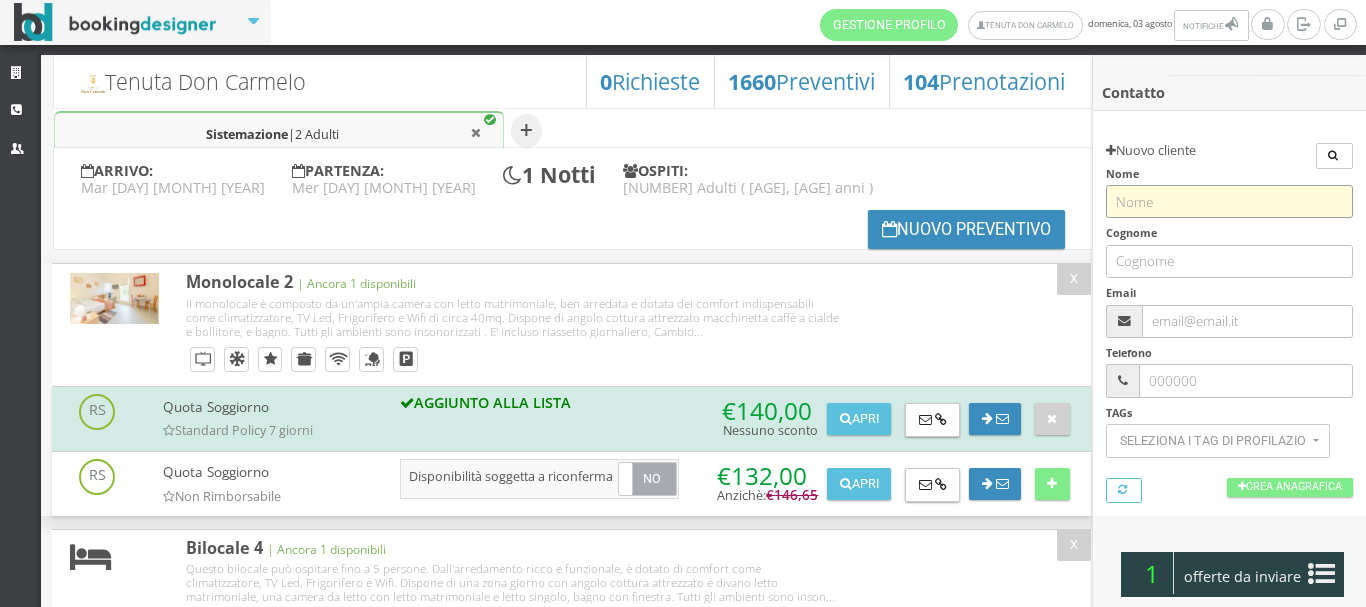 click at bounding box center [1229, 201] 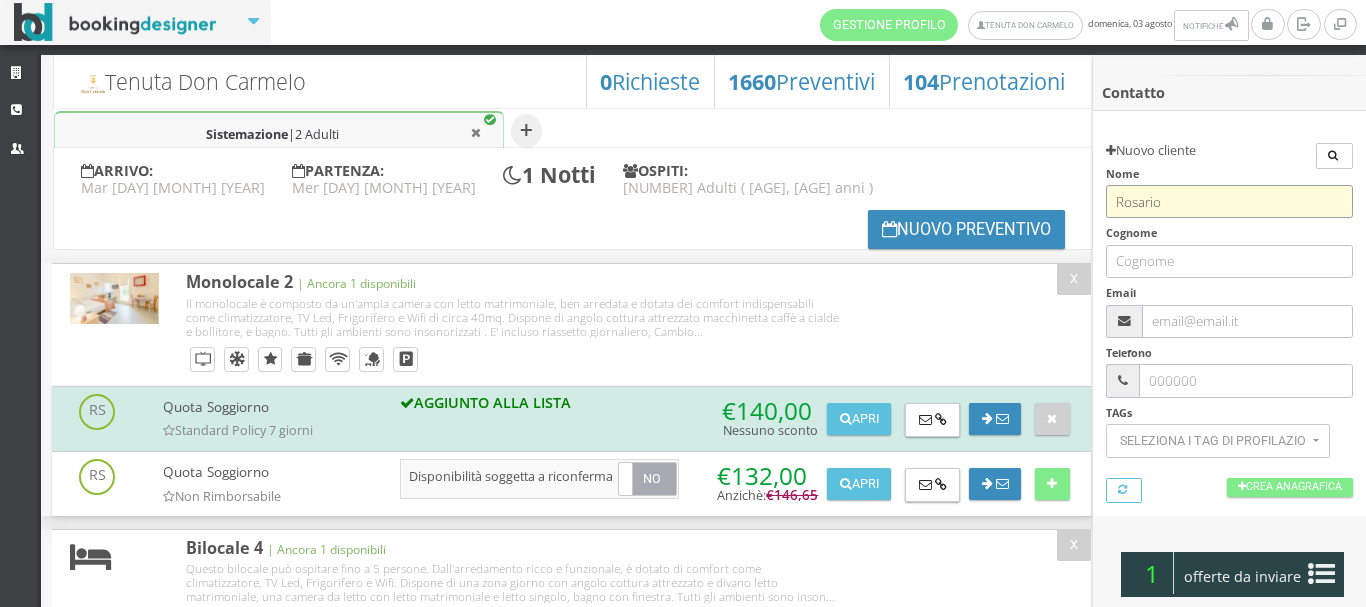 type on "Rosario" 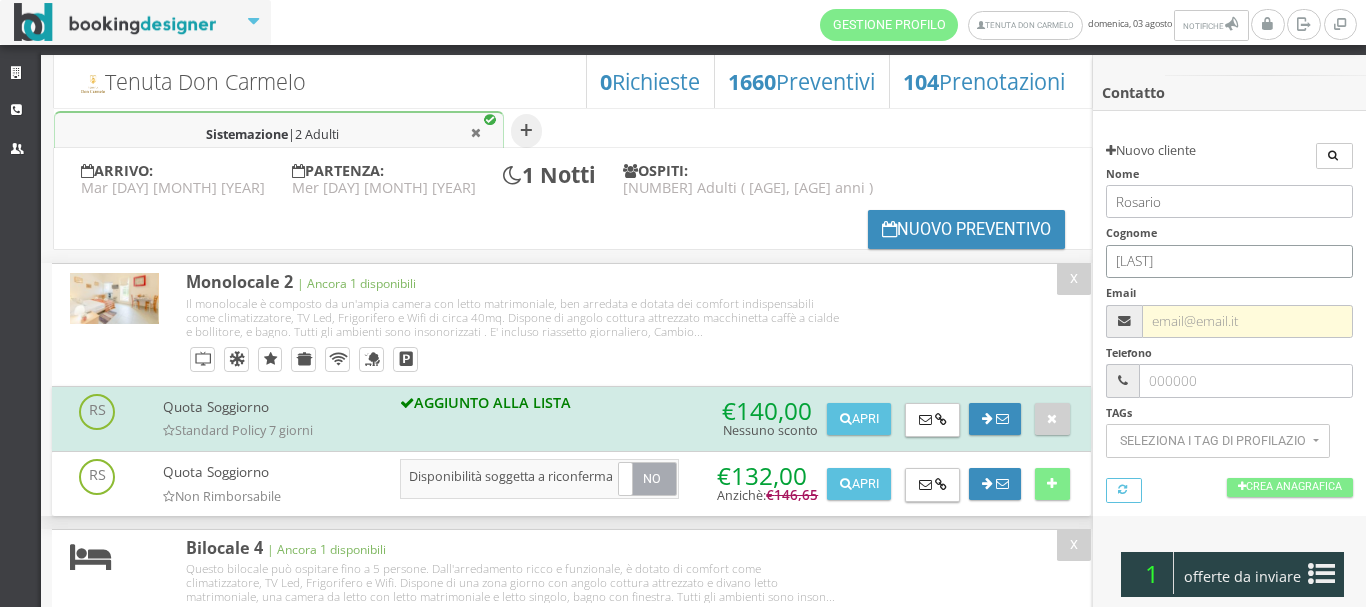 type on "[LAST]" 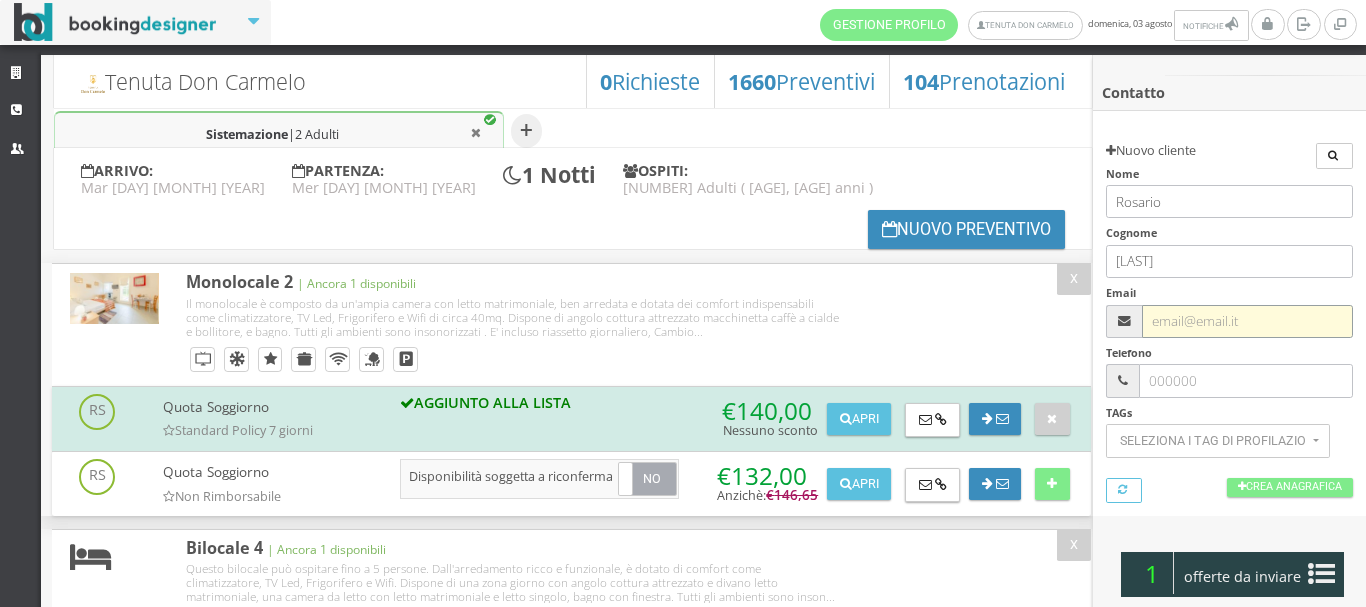 click at bounding box center [1247, 321] 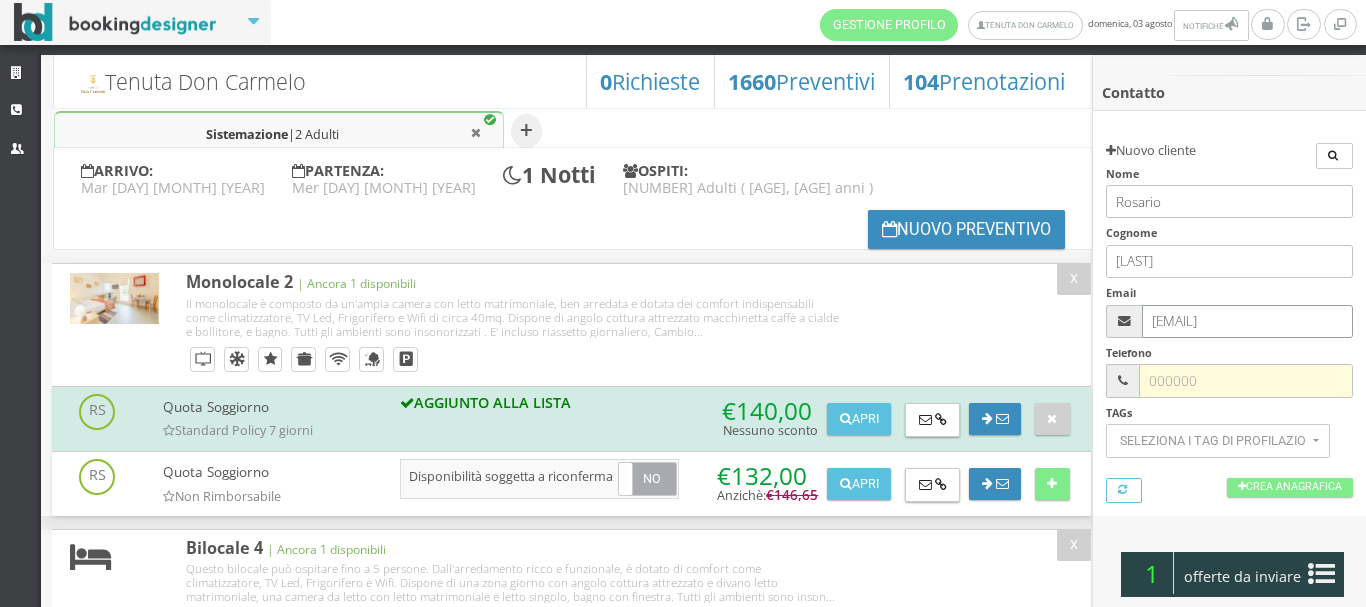 type on "[EMAIL]" 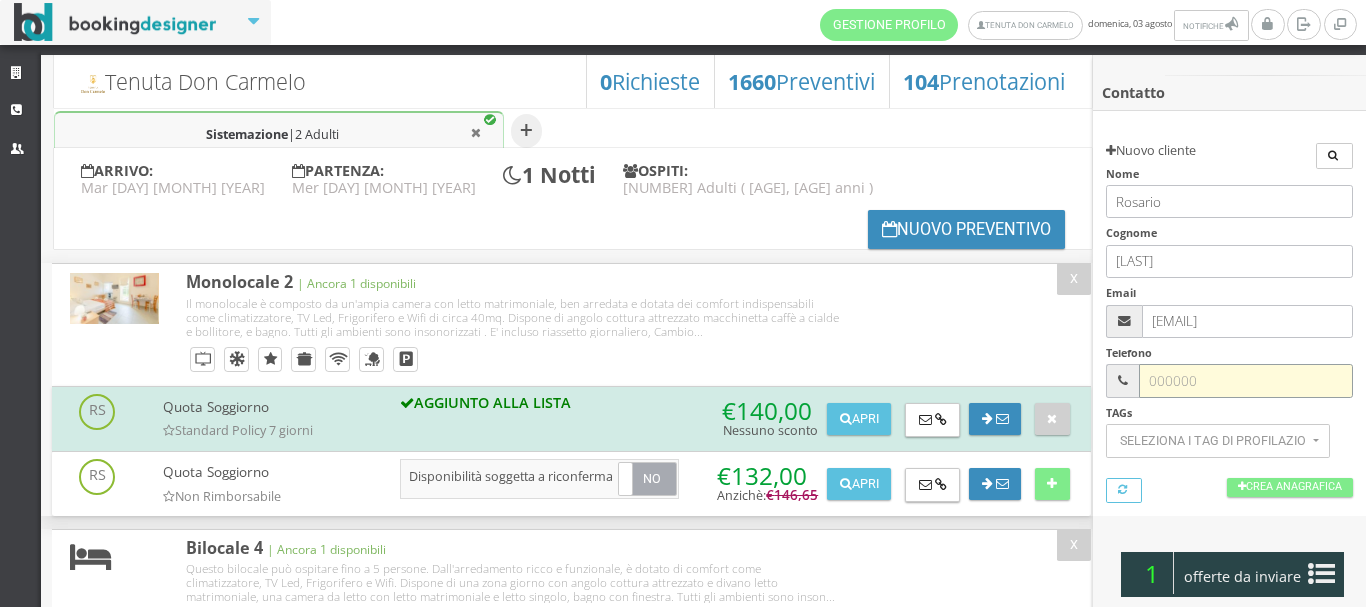 click at bounding box center [1246, 380] 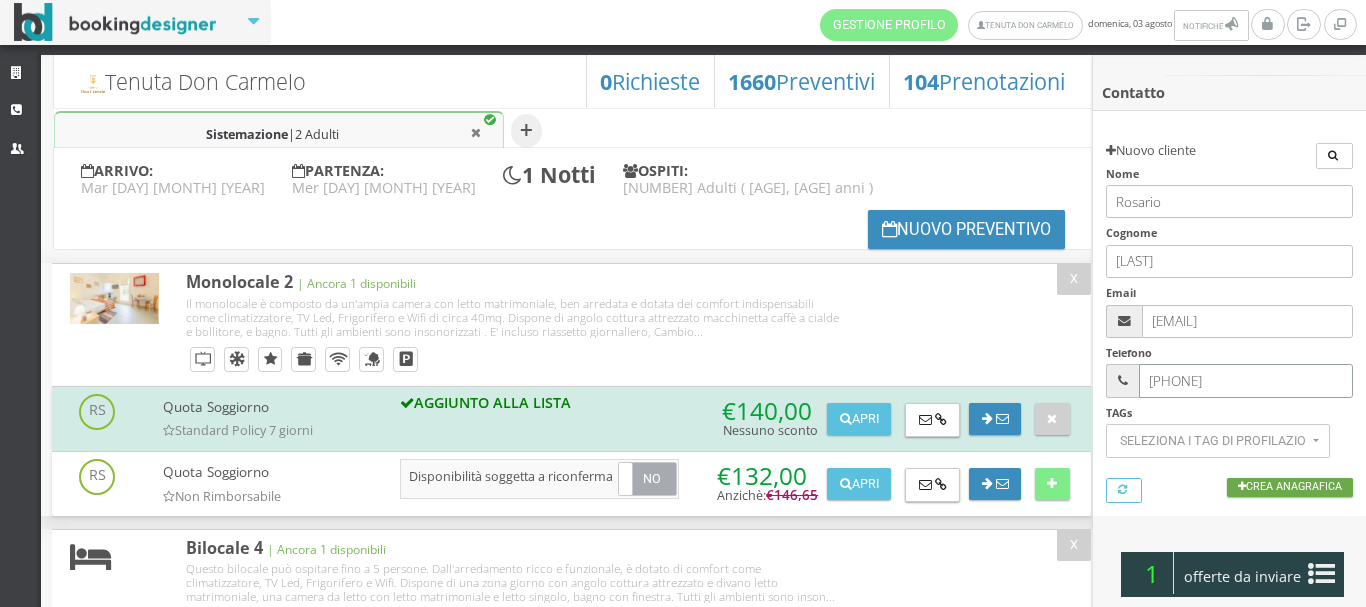 type on "[PHONE]" 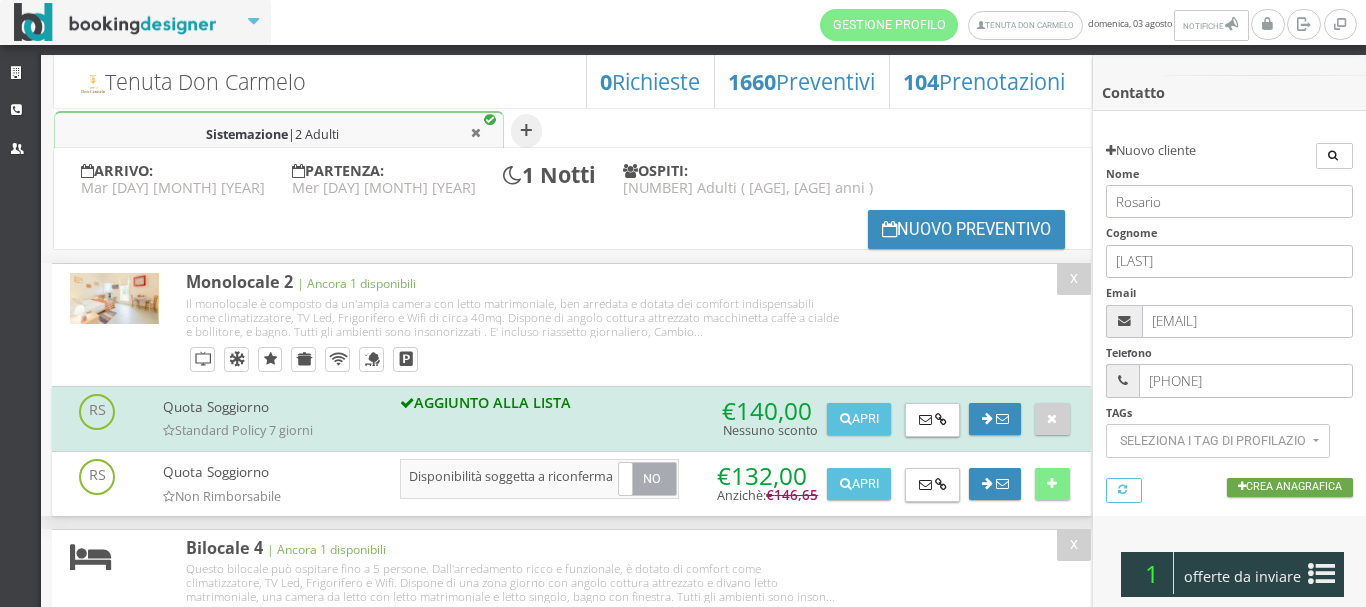 click on "Crea Anagrafica" at bounding box center [1290, 487] 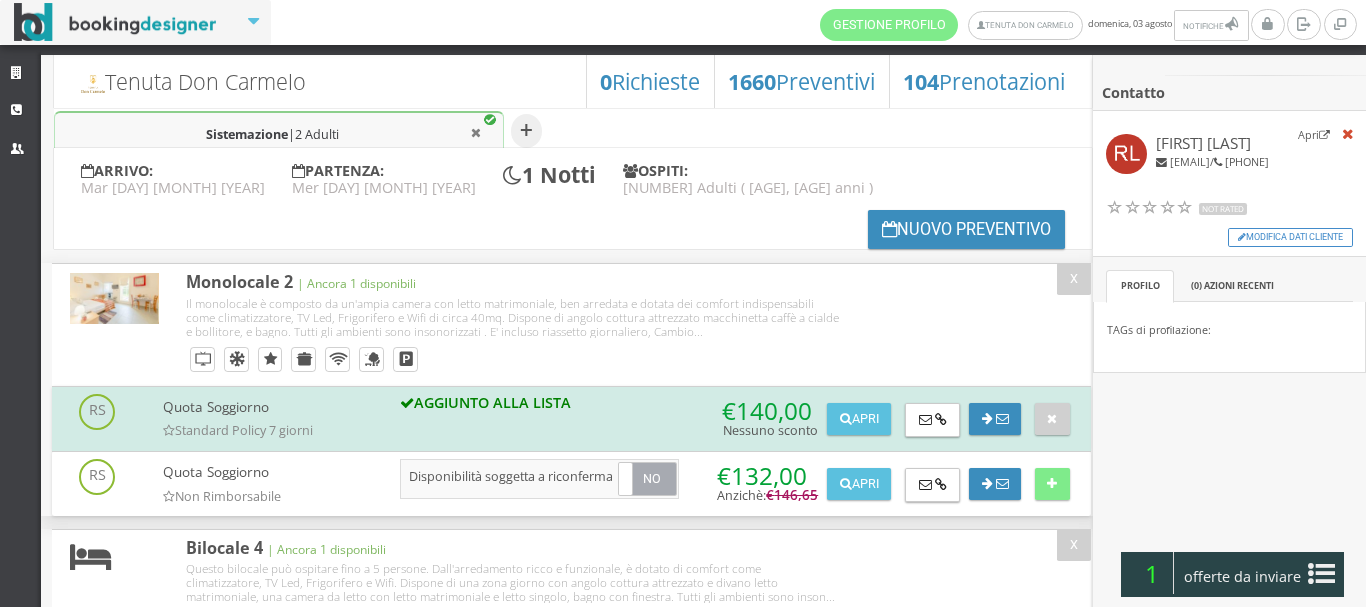 click on "offerte da inviare" at bounding box center (1243, 577) 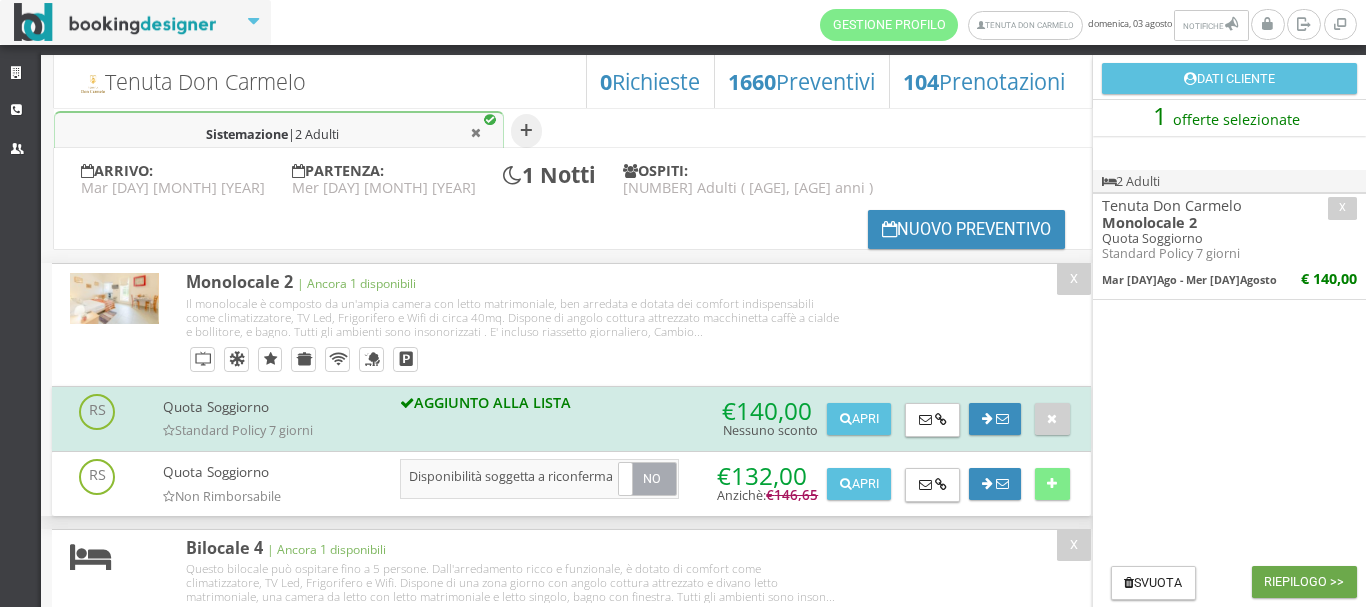 click on "Riepilogo >>" at bounding box center [1304, 582] 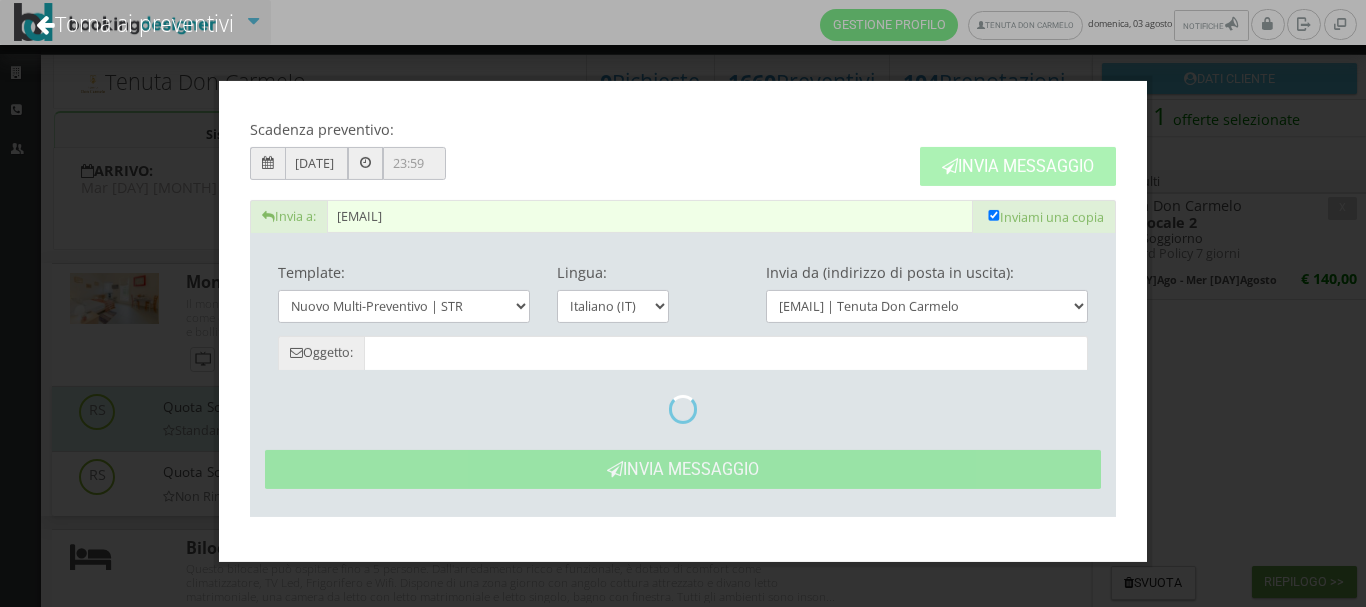 type on "Tenuta Don Carmelo: Preventivo - [FIRST] [LAST]" 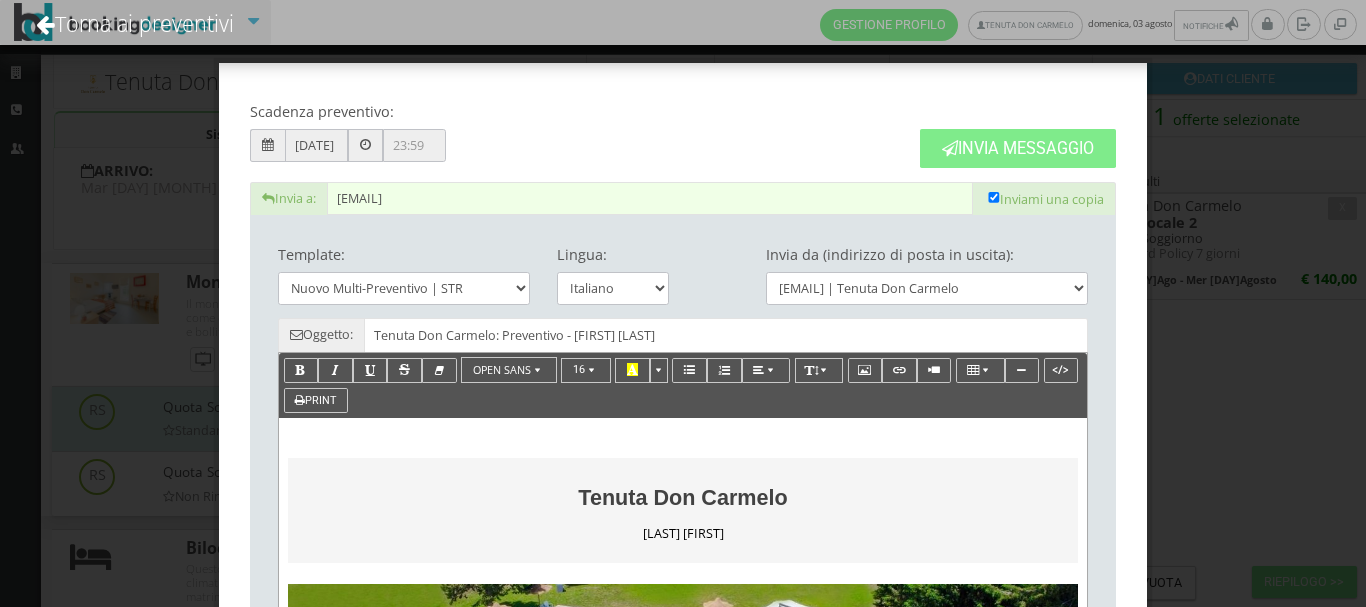 click on "[DATE]" at bounding box center (317, 145) 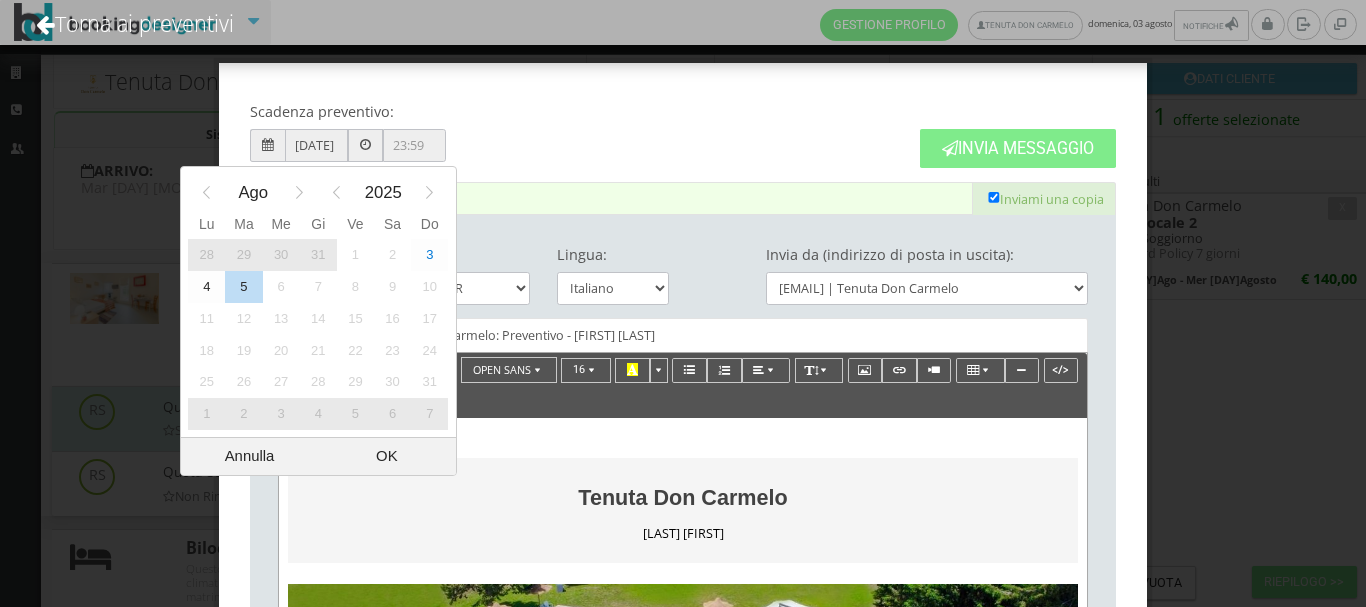 click on "4" at bounding box center (206, 287) 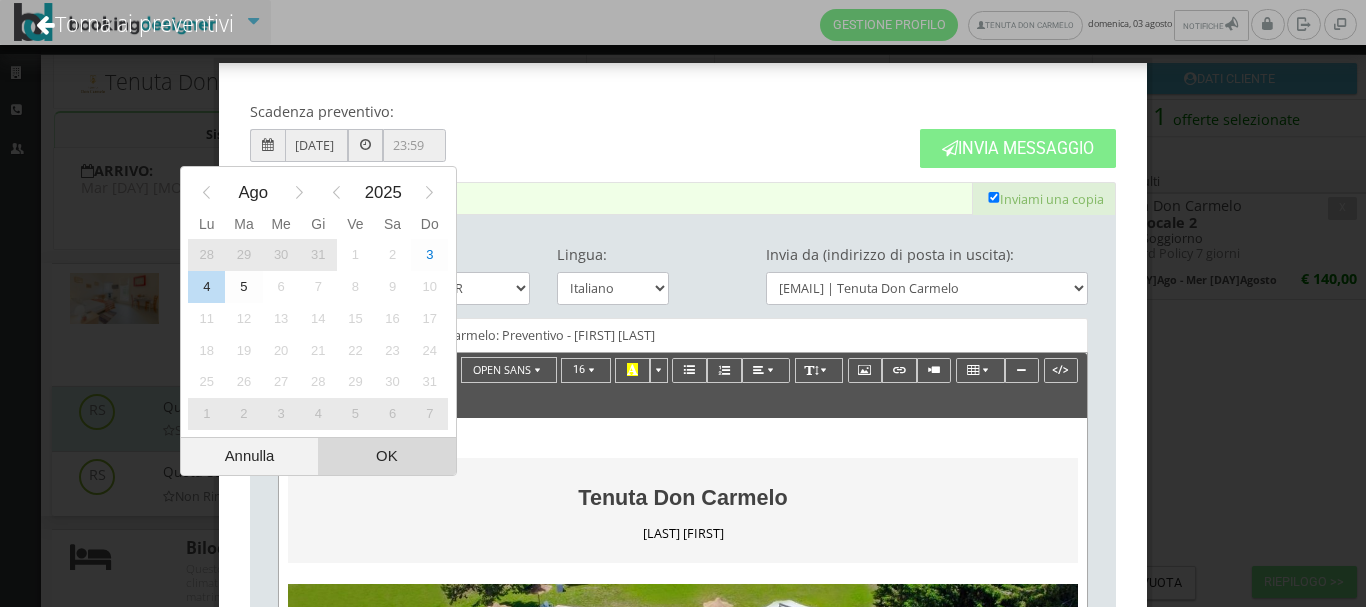 click on "OK" at bounding box center [386, 456] 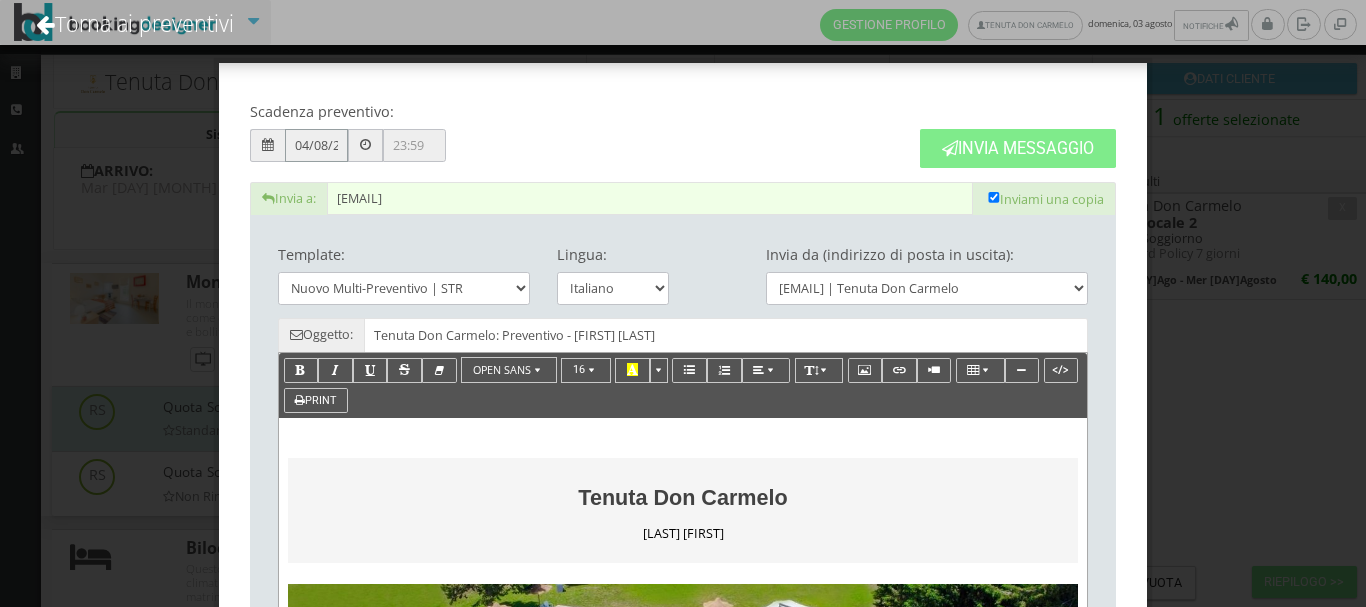 scroll, scrollTop: 0, scrollLeft: 25, axis: horizontal 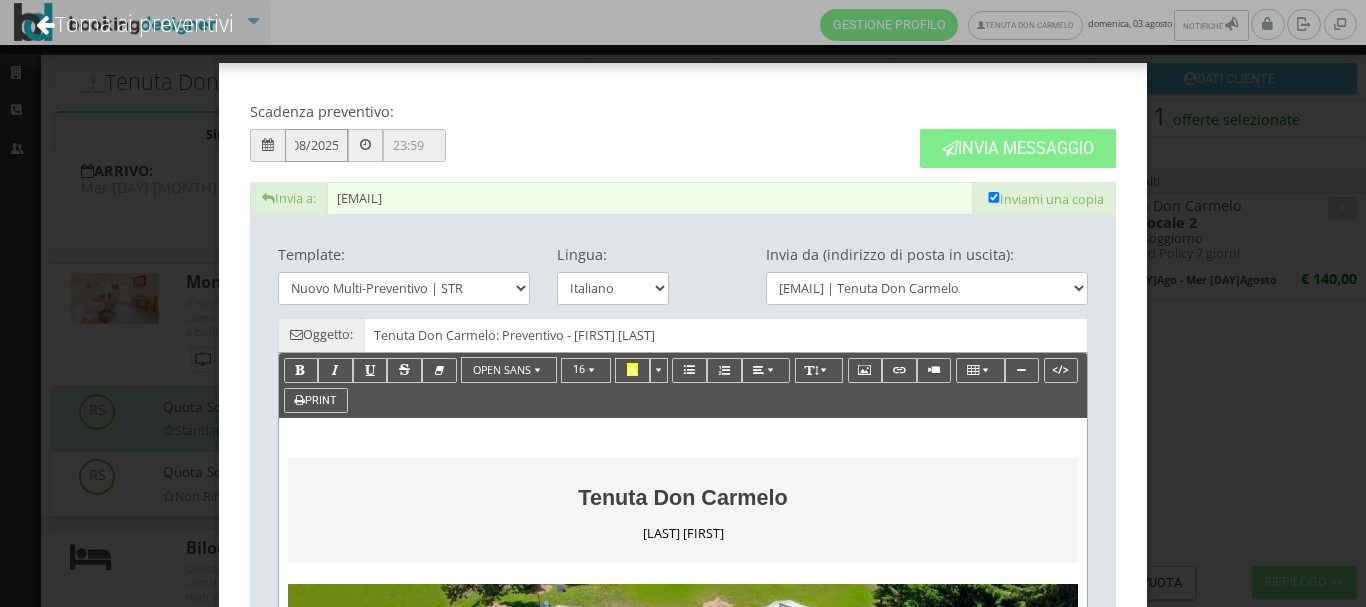 click on "04/08/2025" at bounding box center [317, 145] 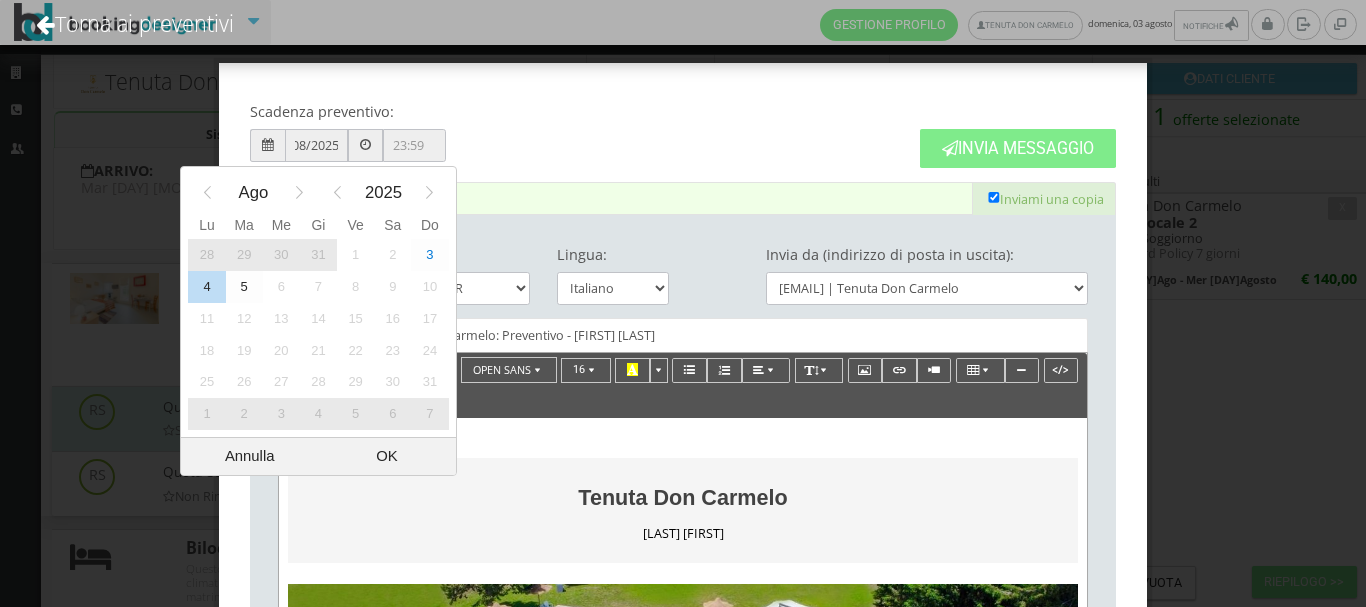 scroll, scrollTop: 0, scrollLeft: 0, axis: both 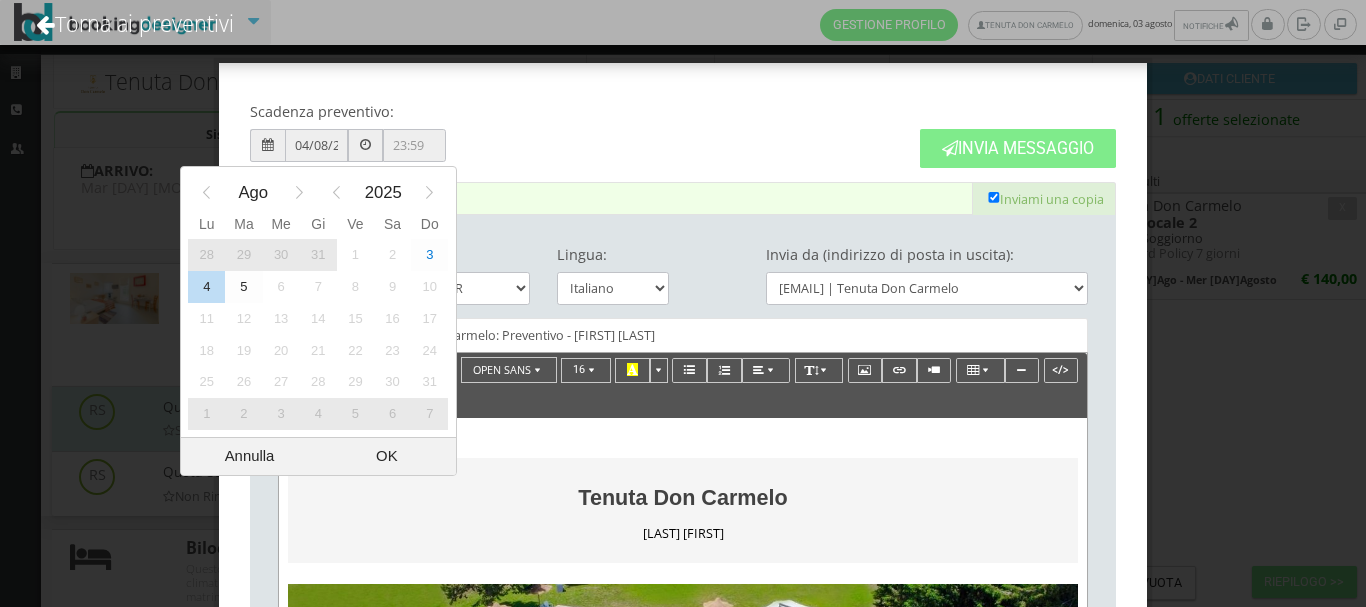 click on "3" at bounding box center [429, 255] 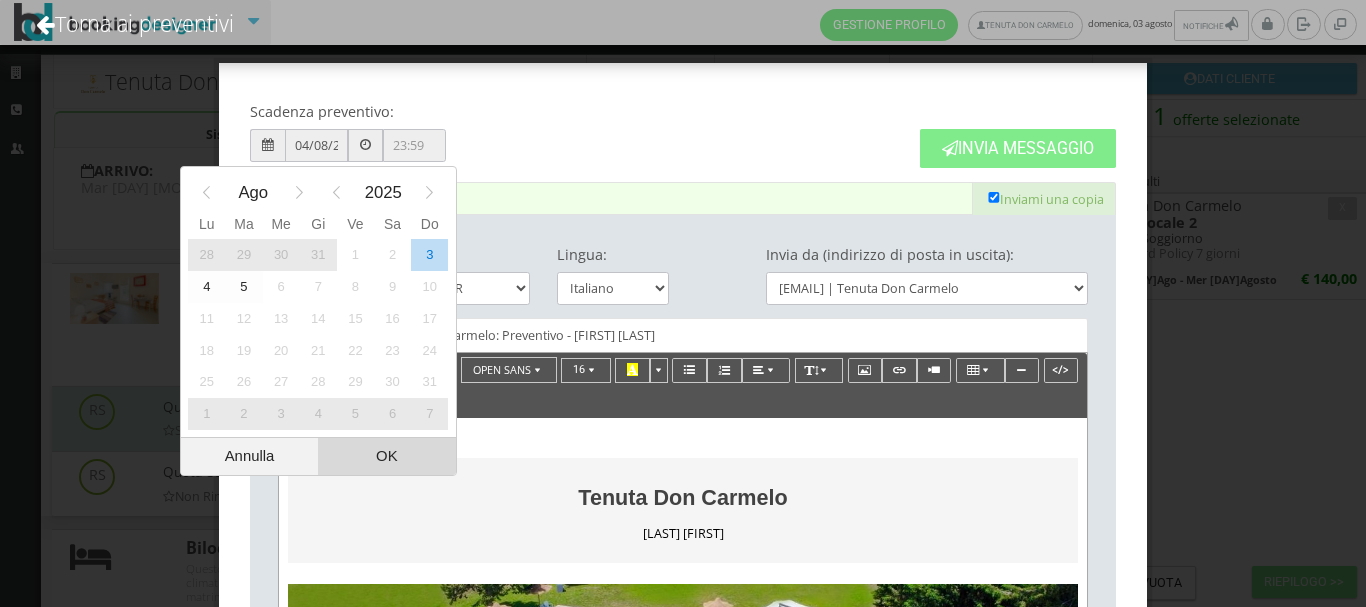 click on "OK" at bounding box center [386, 456] 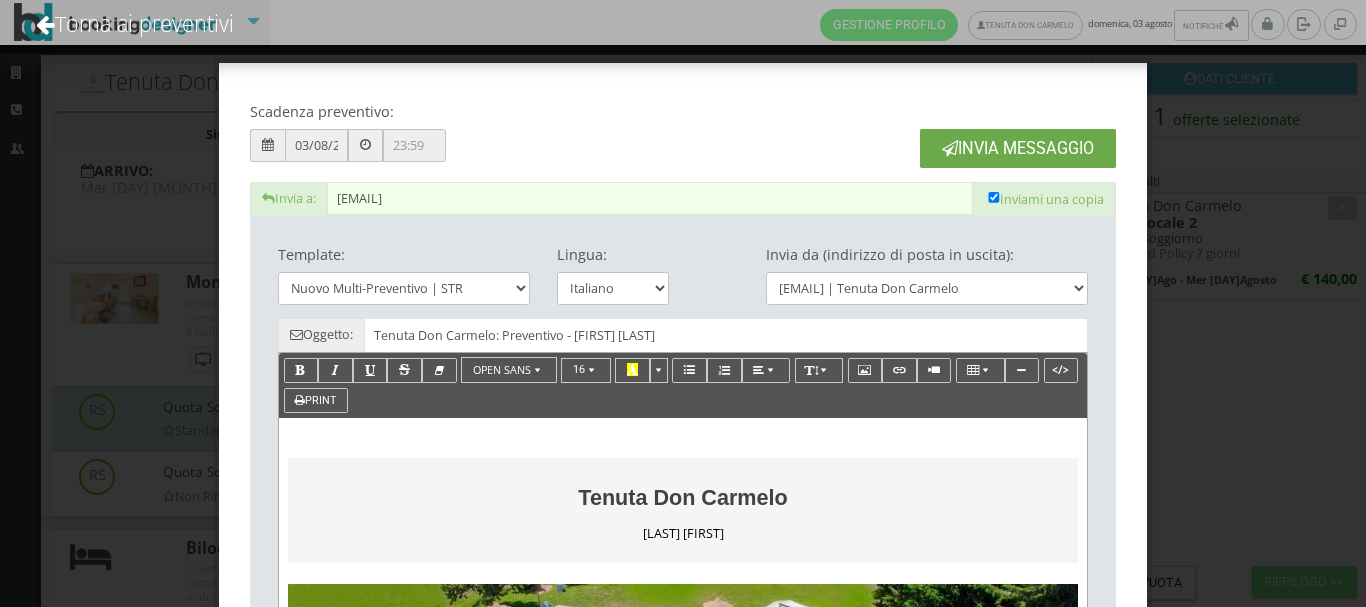 click on "Invia Messaggio" at bounding box center [1018, 148] 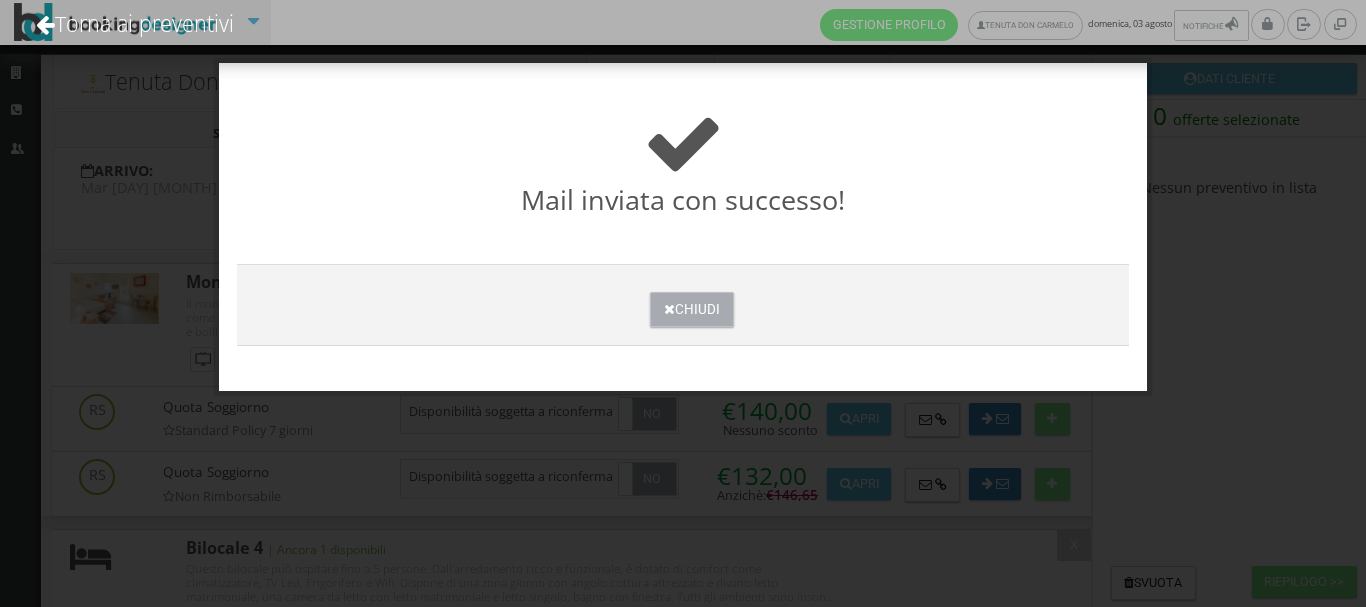 click on "Chiudi" at bounding box center (691, 309) 